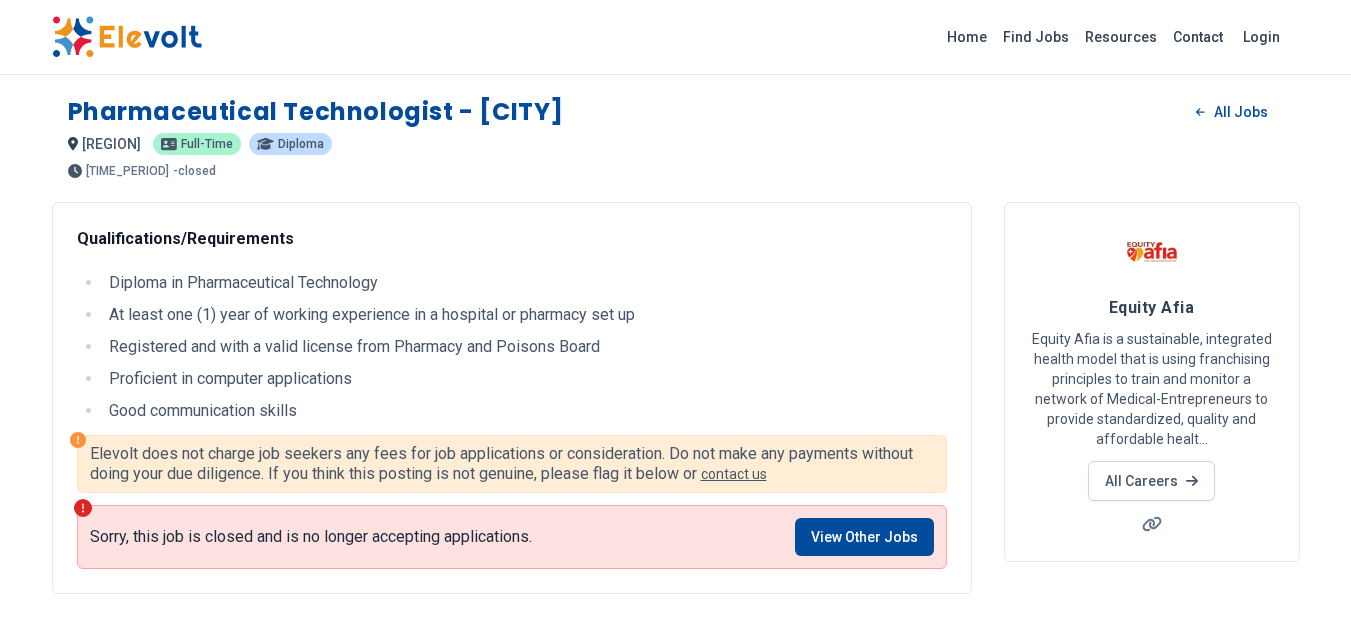 scroll, scrollTop: 0, scrollLeft: 0, axis: both 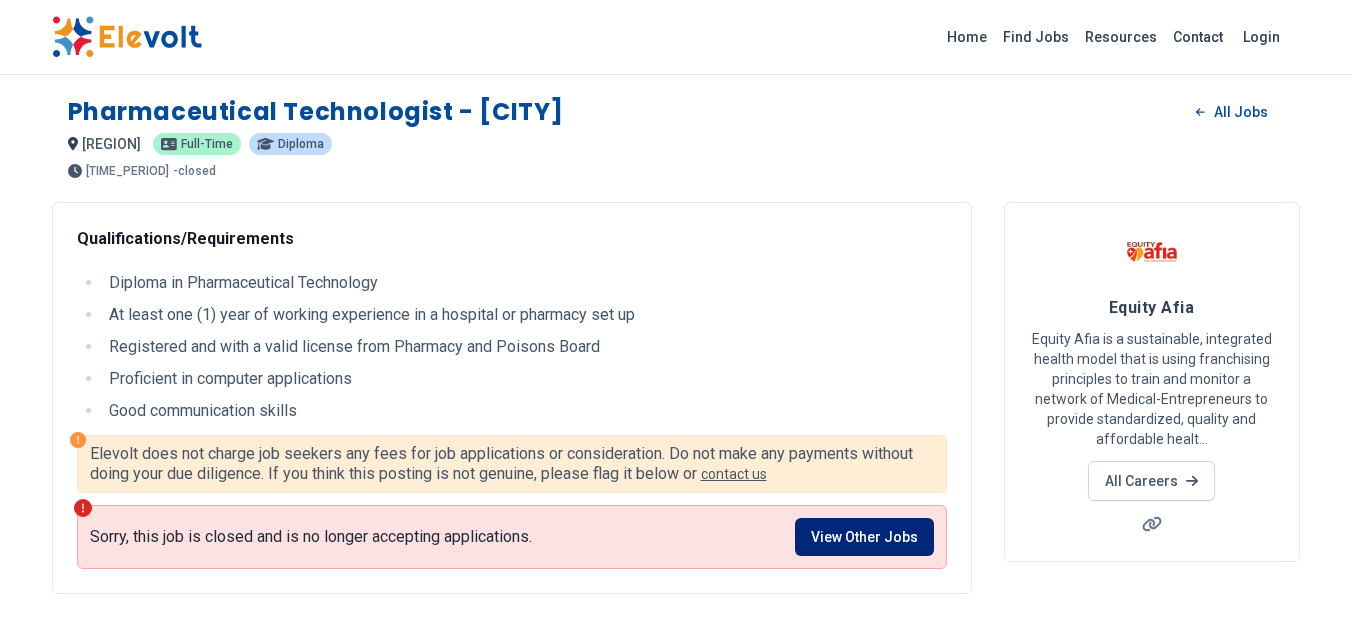 click on "View Other Jobs" at bounding box center (864, 537) 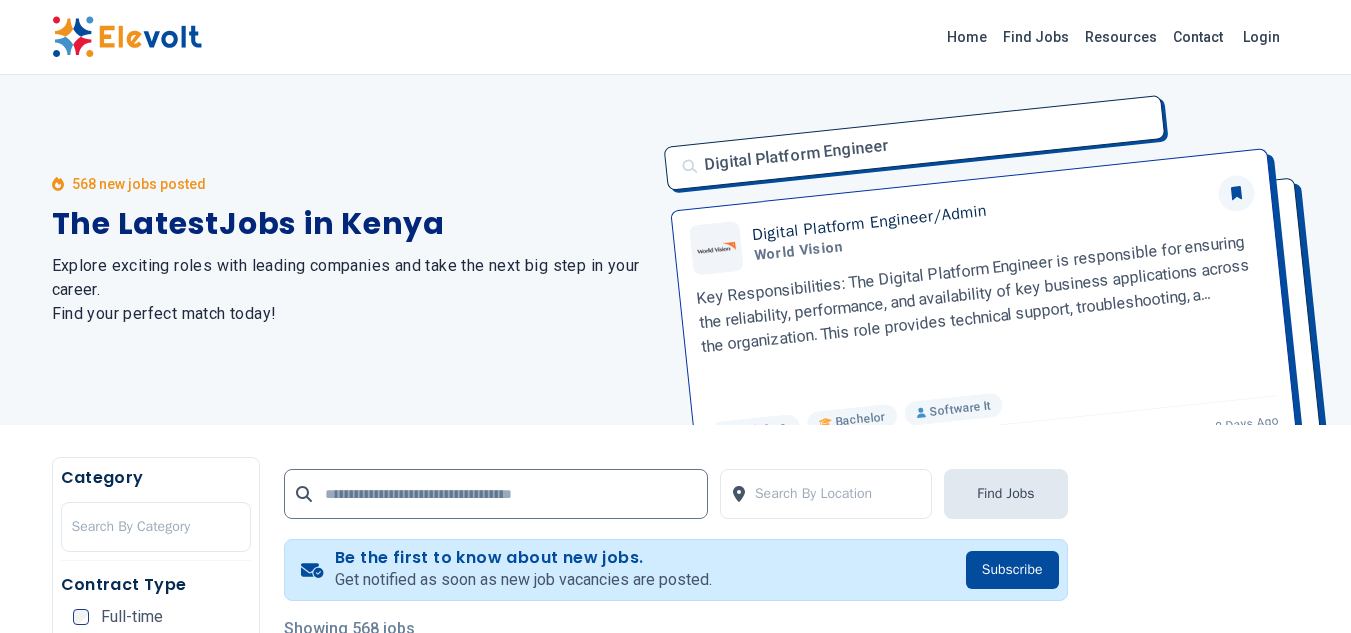 scroll, scrollTop: 0, scrollLeft: 0, axis: both 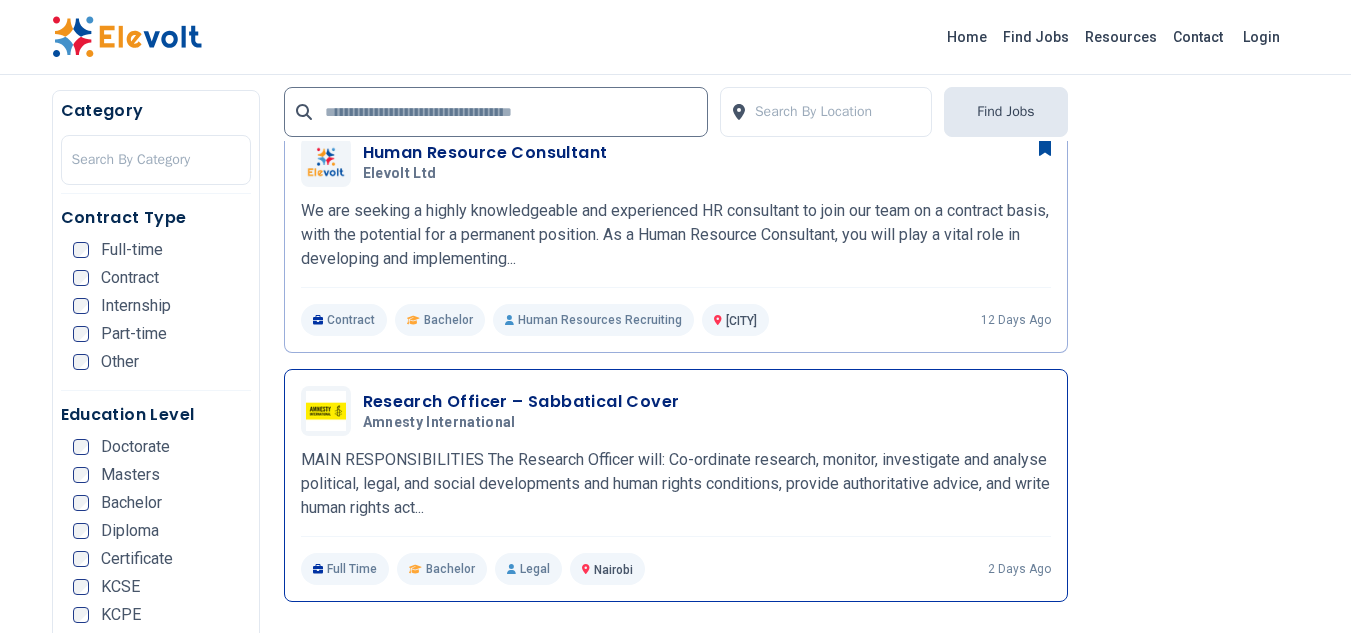 click on "Research Officer – Sabbatical Cover" at bounding box center [521, 402] 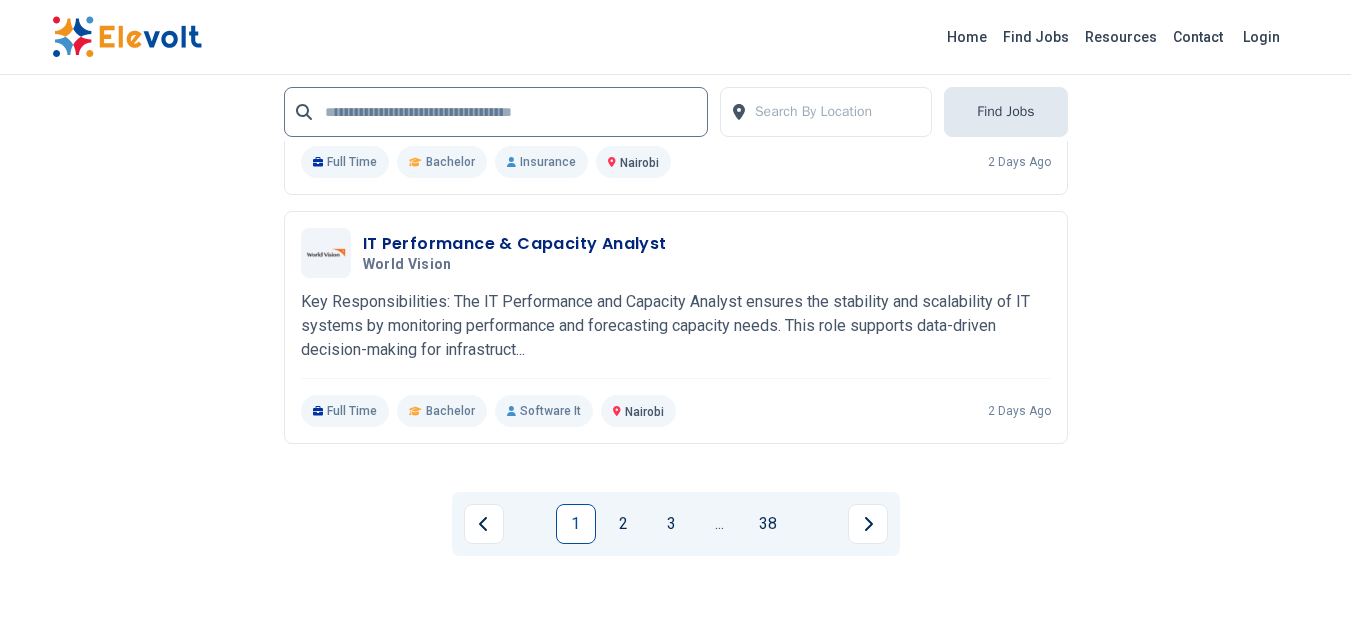 scroll, scrollTop: 4880, scrollLeft: 0, axis: vertical 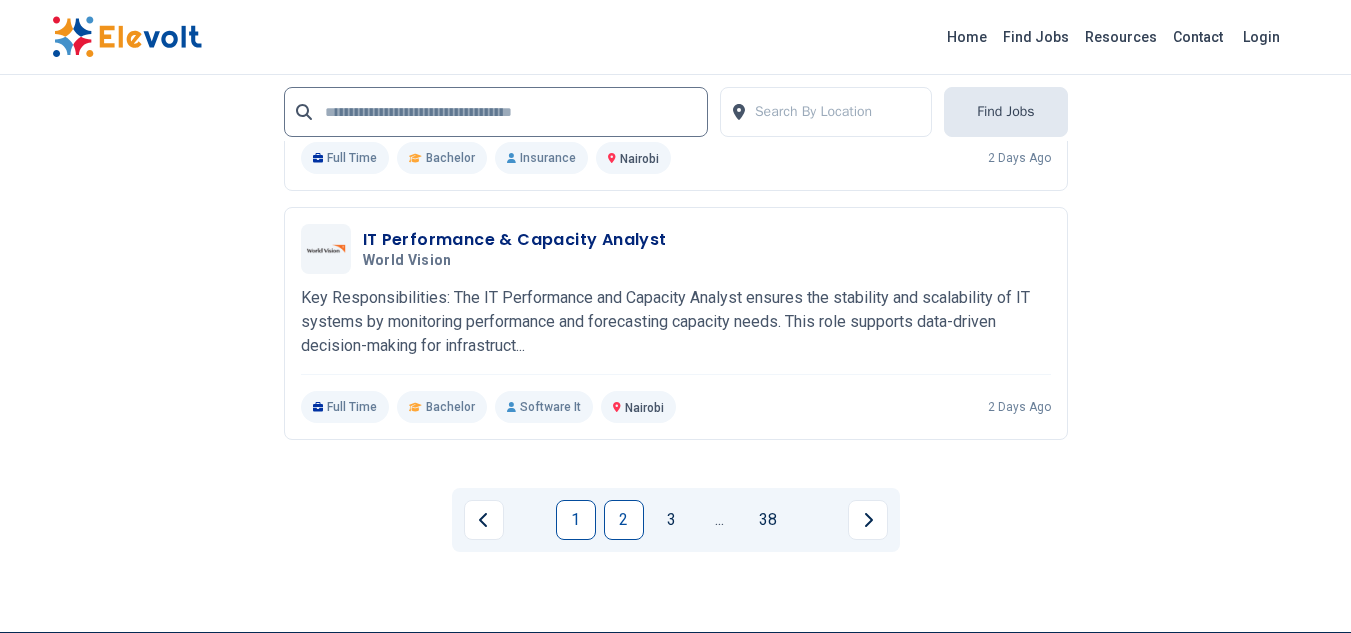 click on "2" at bounding box center [624, 520] 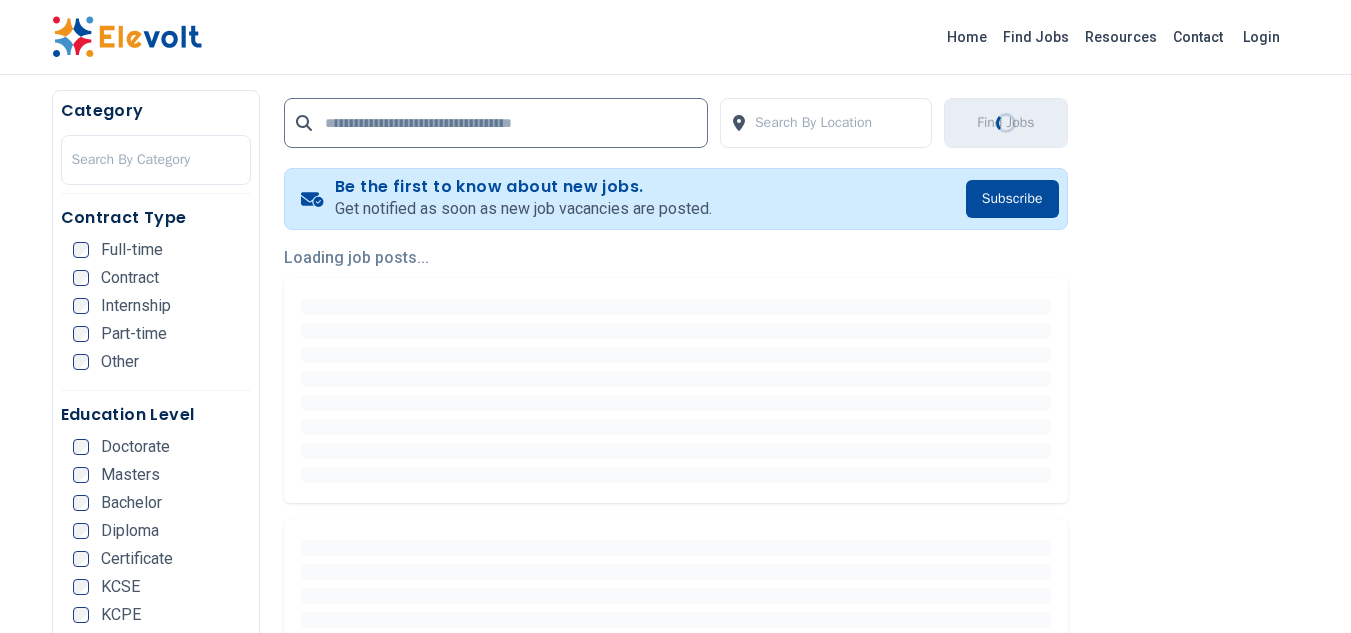 scroll, scrollTop: 0, scrollLeft: 0, axis: both 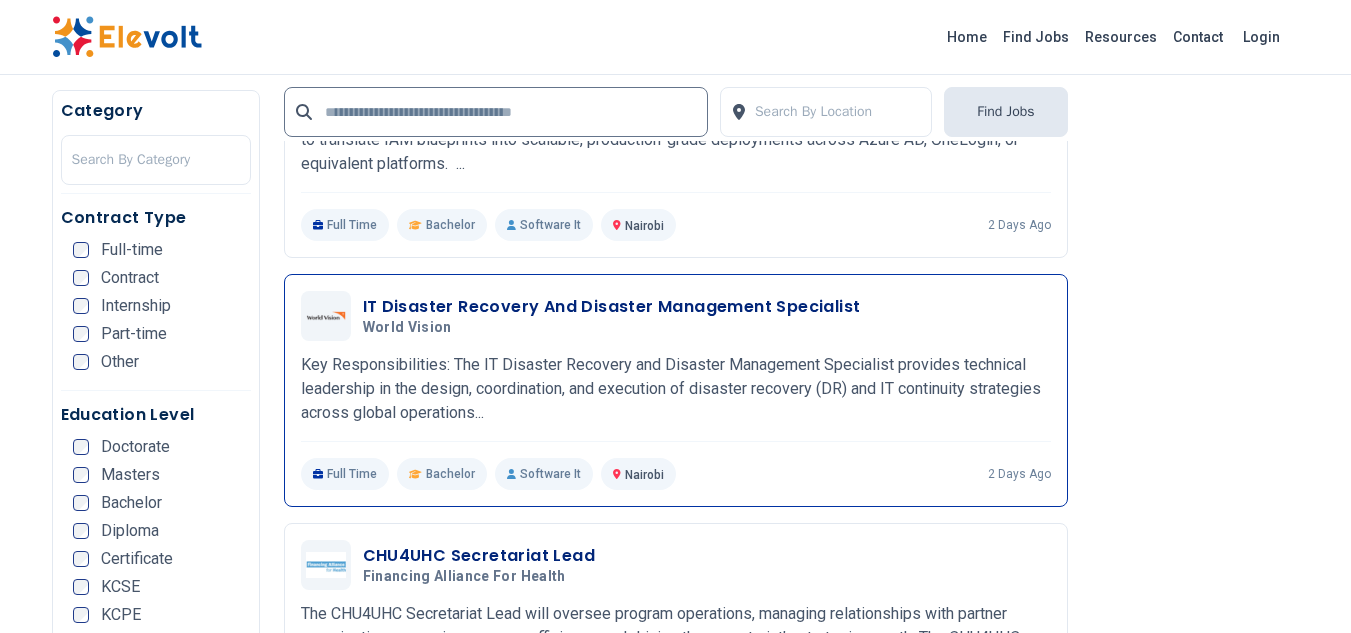 click on "IT Disaster Recovery And Disaster Management Specialist" at bounding box center (612, 307) 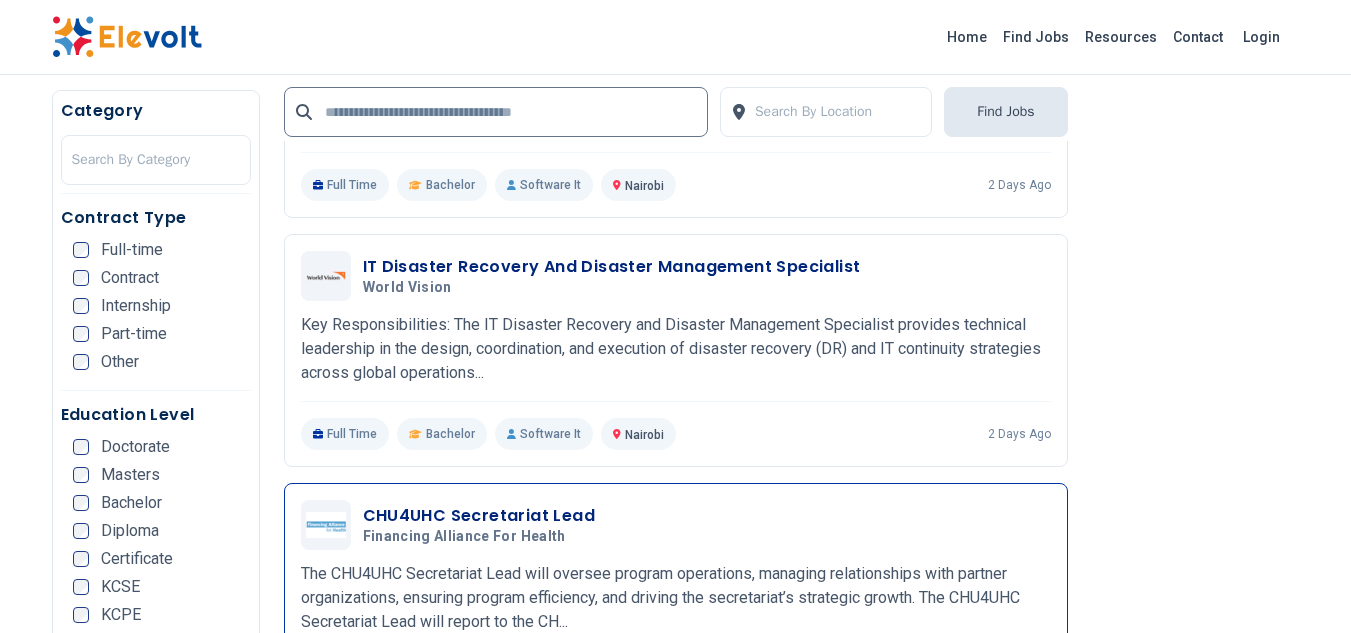 scroll, scrollTop: 840, scrollLeft: 0, axis: vertical 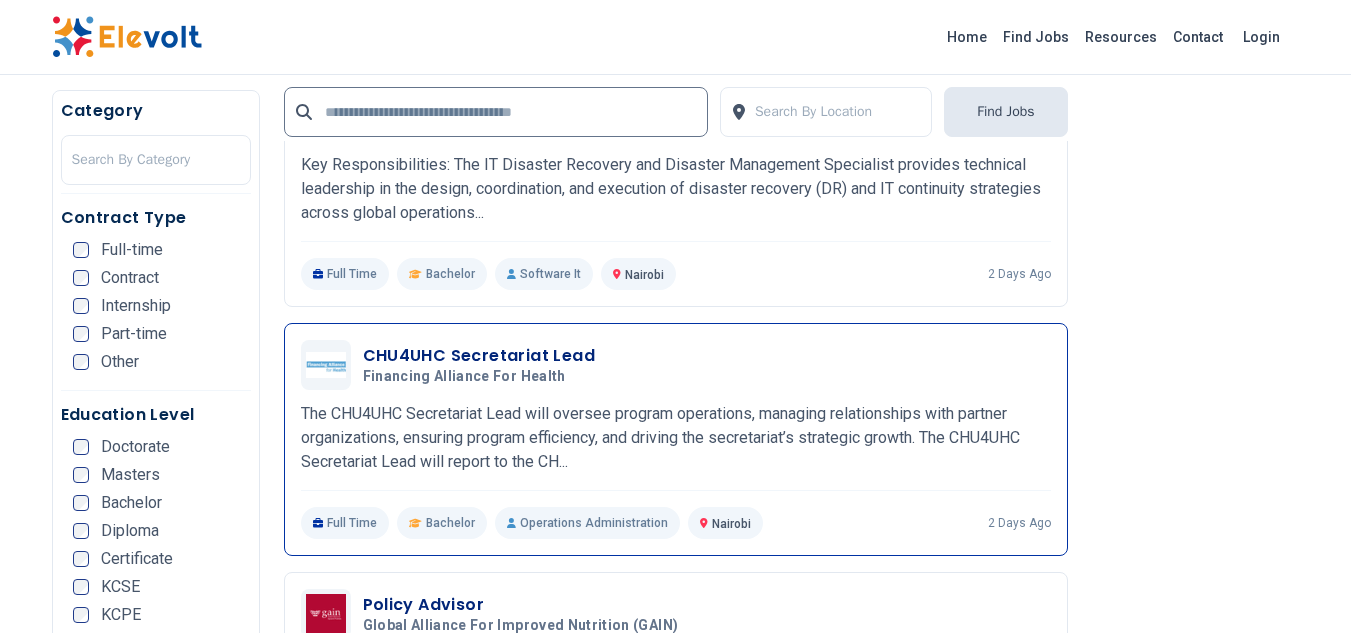 click on "CHU4UHC Secretariat Lead" at bounding box center [479, 356] 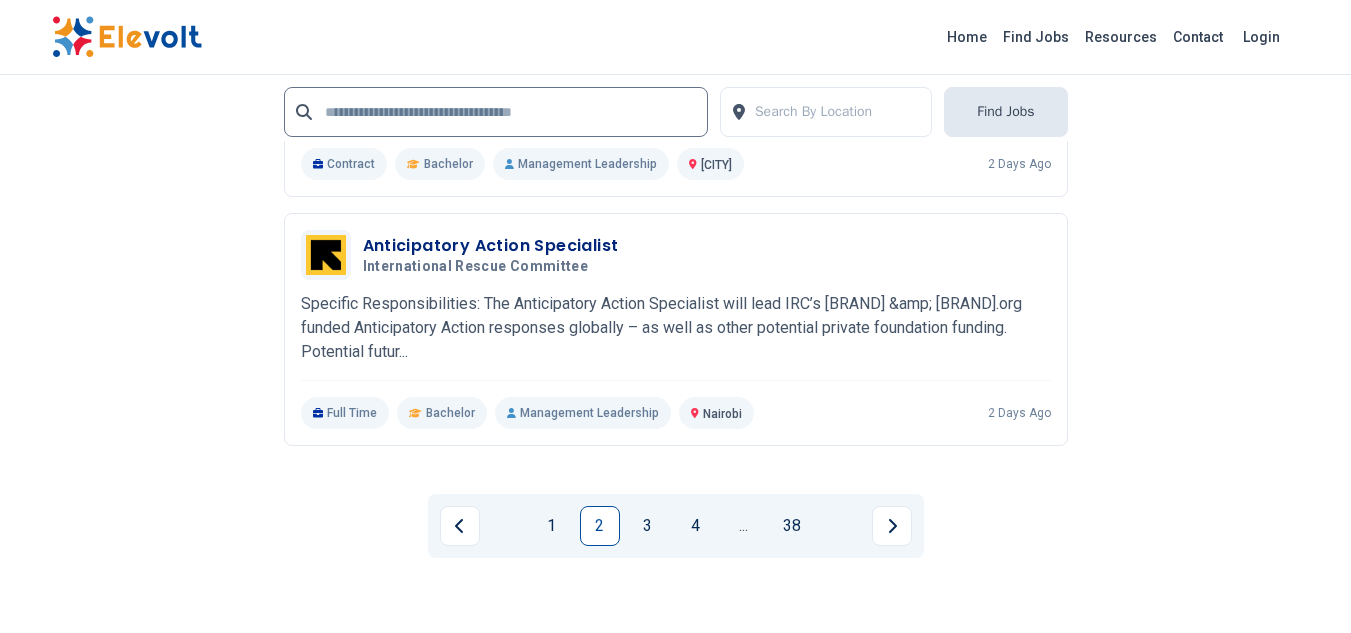 scroll, scrollTop: 4440, scrollLeft: 0, axis: vertical 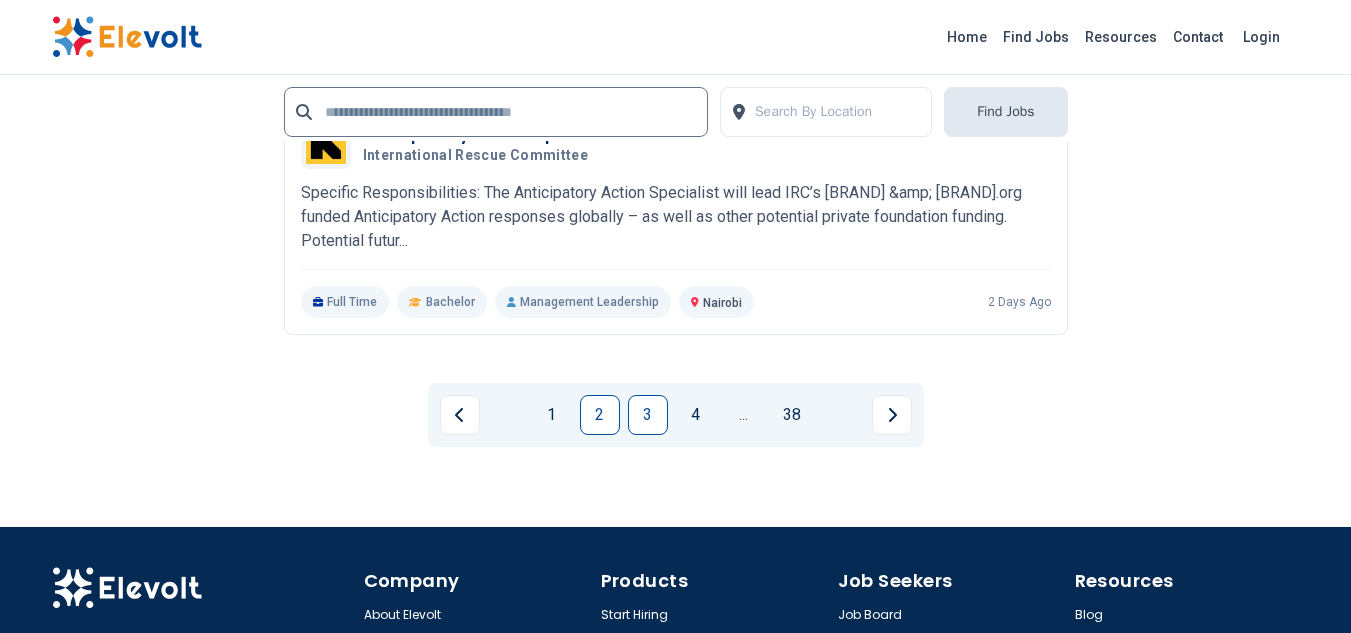 click on "3" at bounding box center [648, 415] 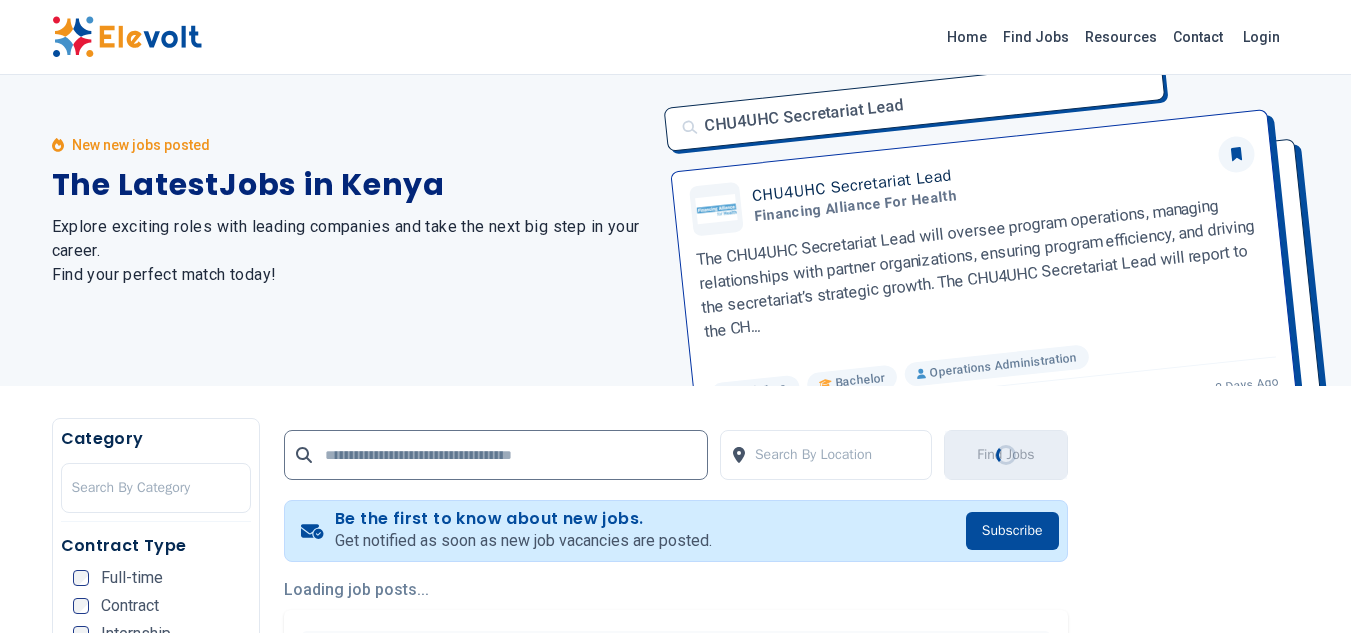 scroll, scrollTop: 0, scrollLeft: 0, axis: both 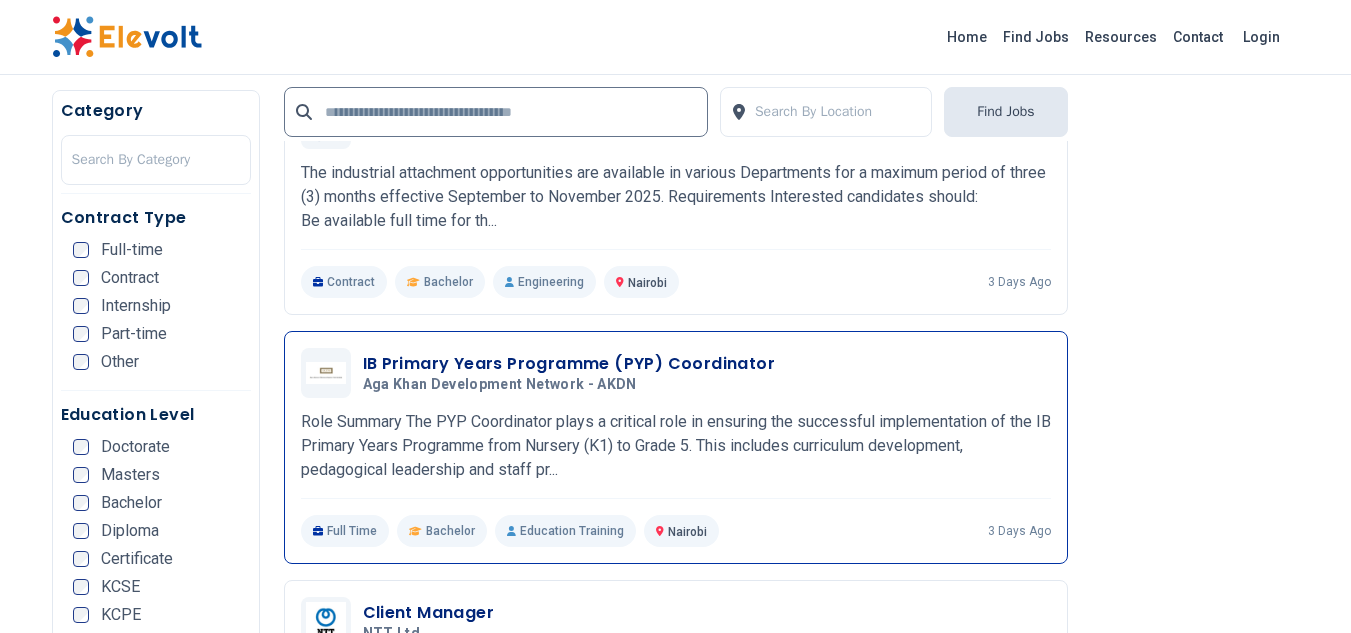 click on "IB Primary Years Programme (PYP) Coordinator" at bounding box center [569, 364] 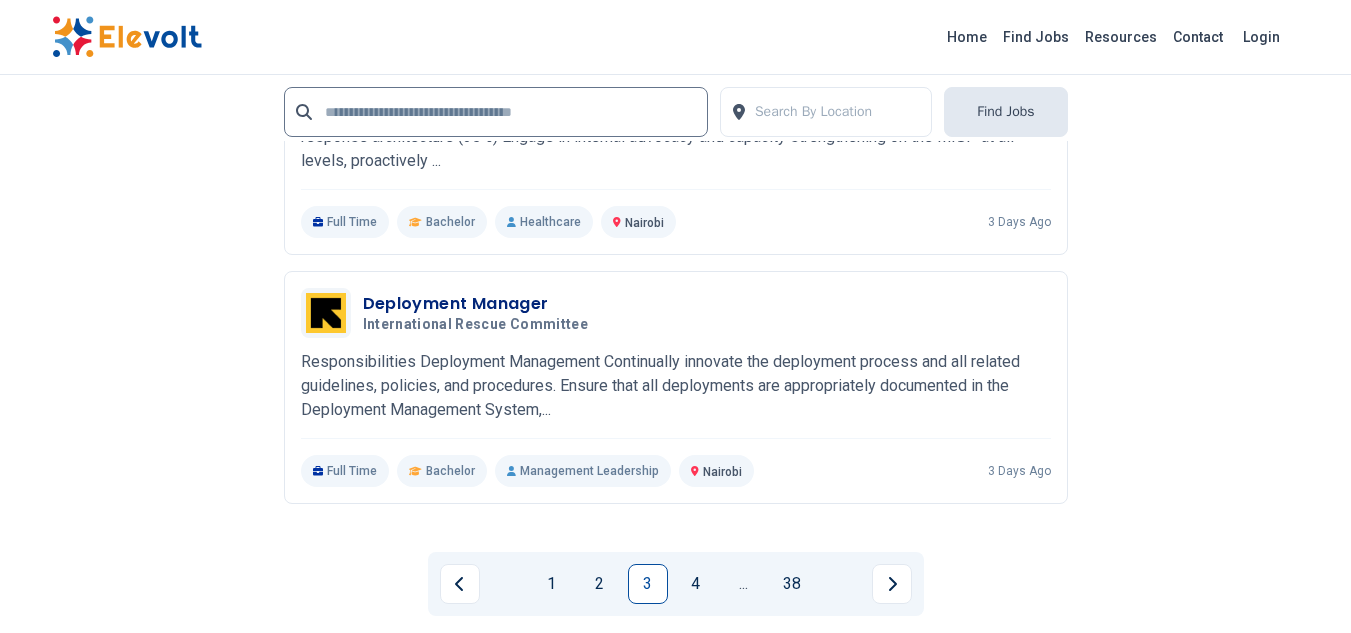 scroll, scrollTop: 4280, scrollLeft: 0, axis: vertical 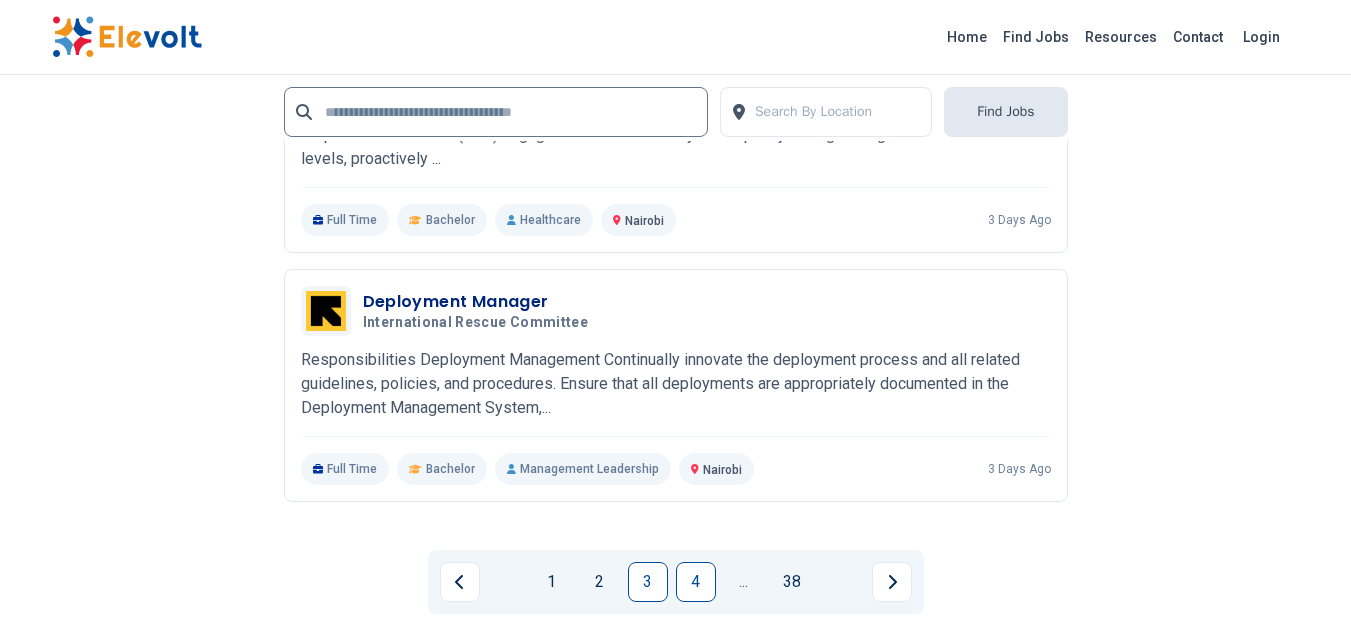 click on "4" at bounding box center [696, 582] 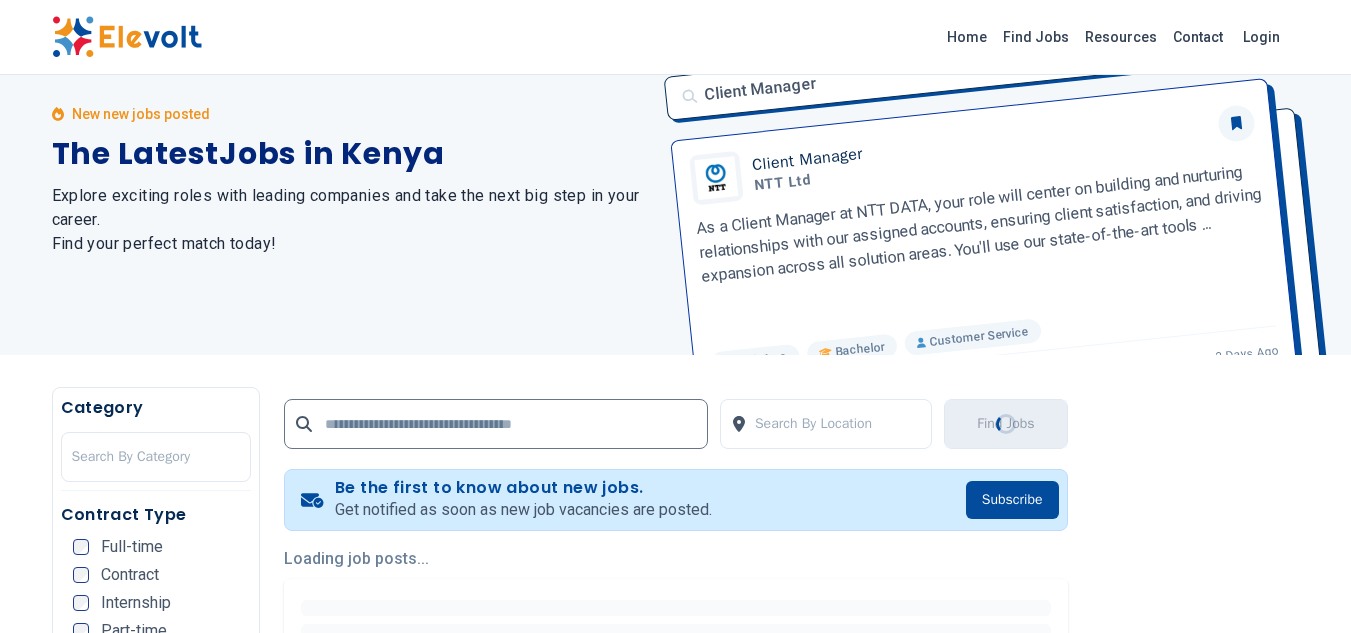 scroll, scrollTop: 0, scrollLeft: 0, axis: both 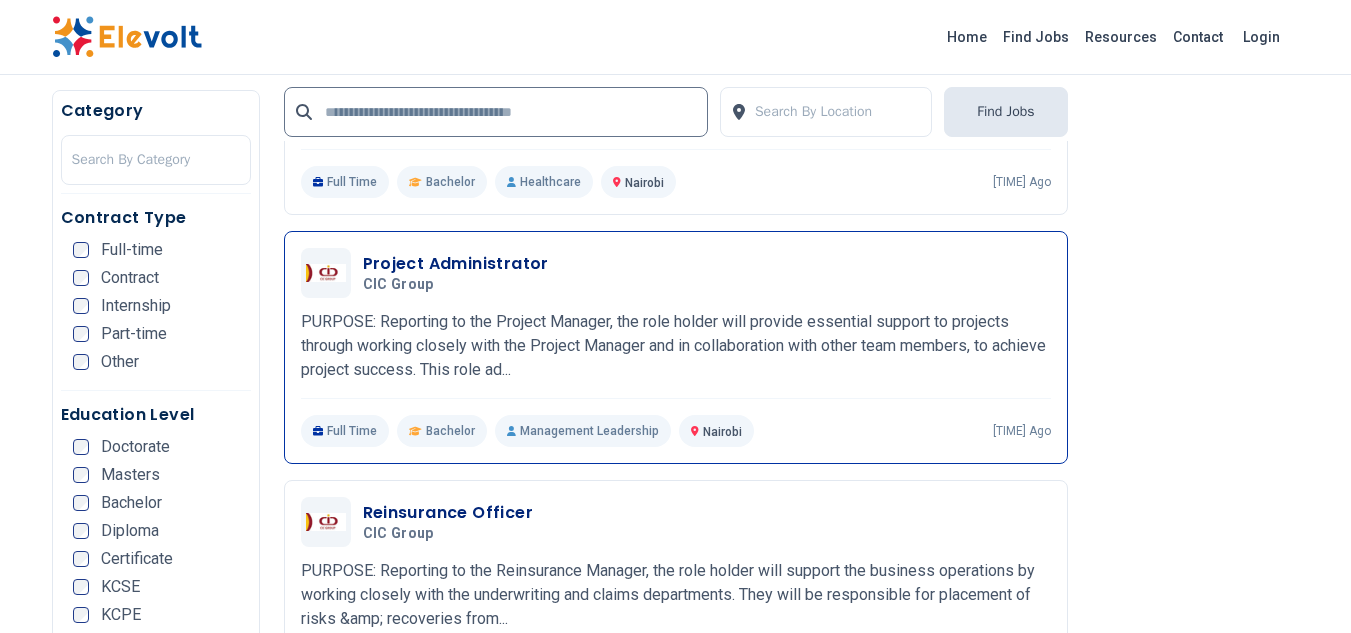 click on "Project Administrator" at bounding box center (456, 264) 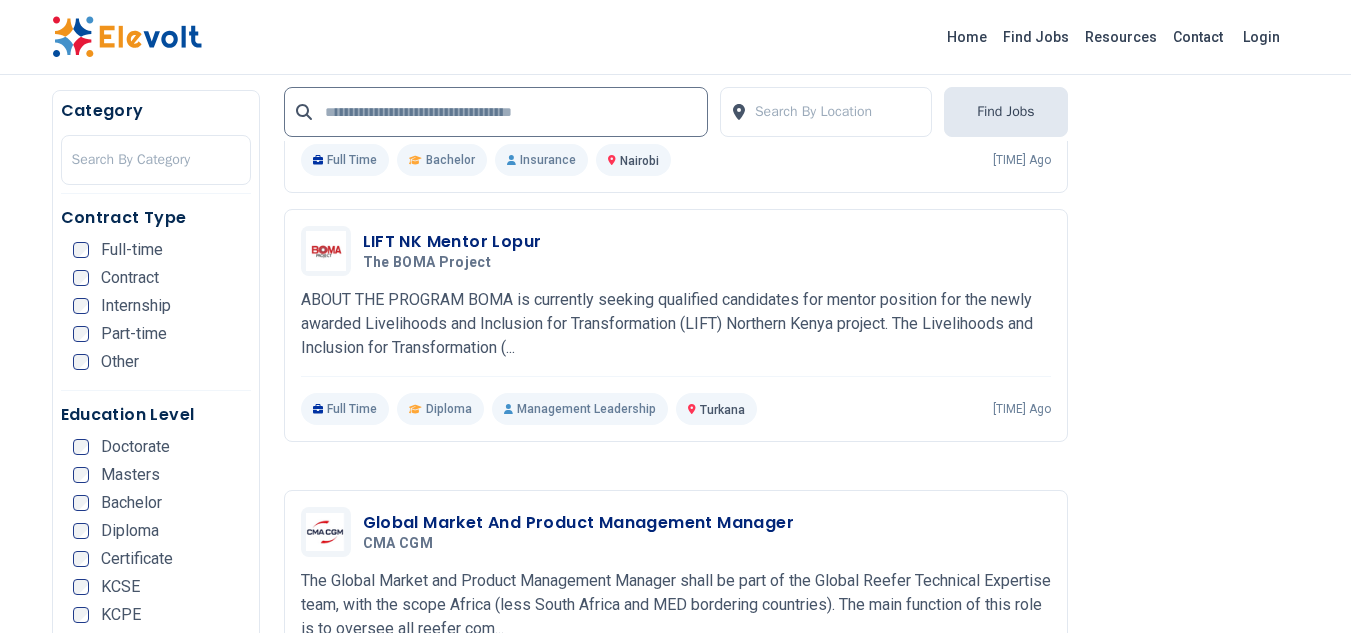 scroll, scrollTop: 2520, scrollLeft: 0, axis: vertical 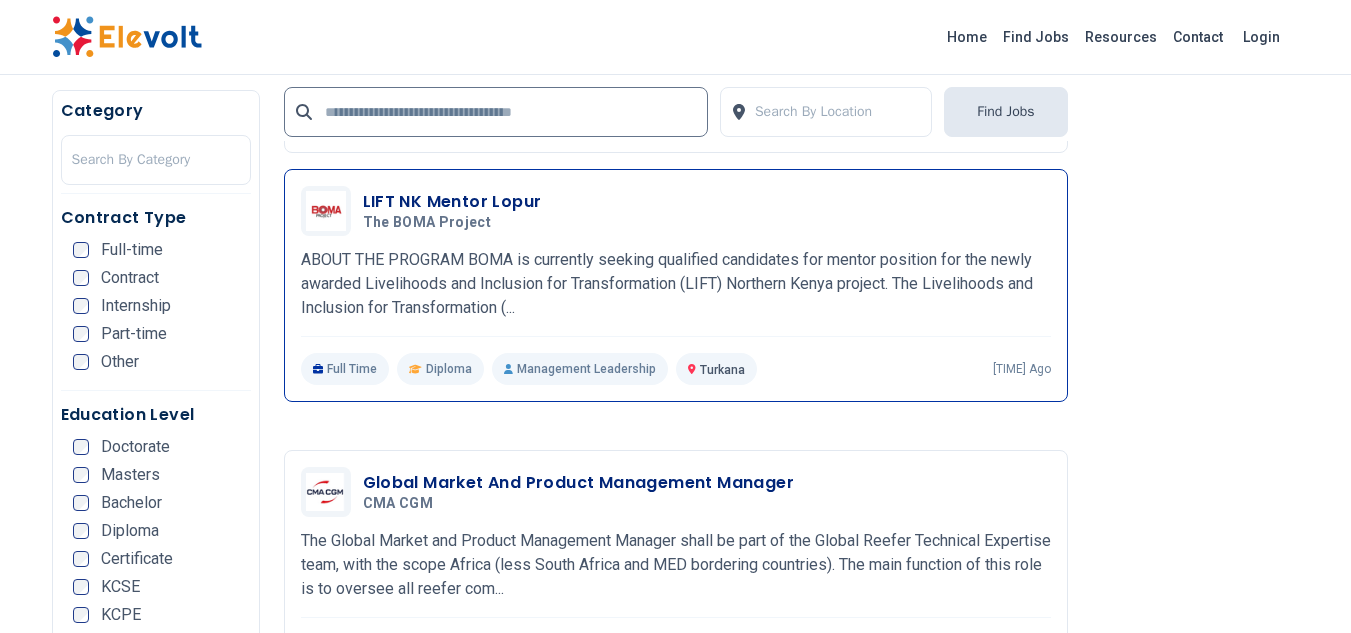 click on "LIFT NK Mentor Lopur" at bounding box center [452, 202] 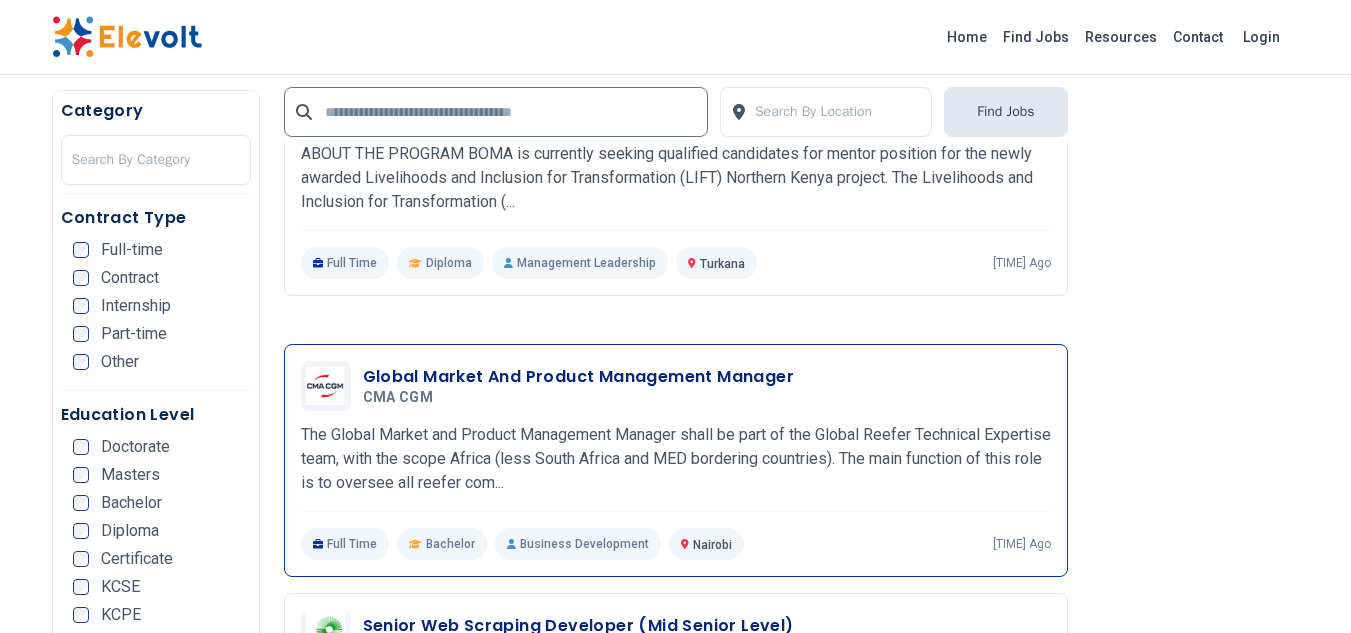 scroll, scrollTop: 2680, scrollLeft: 0, axis: vertical 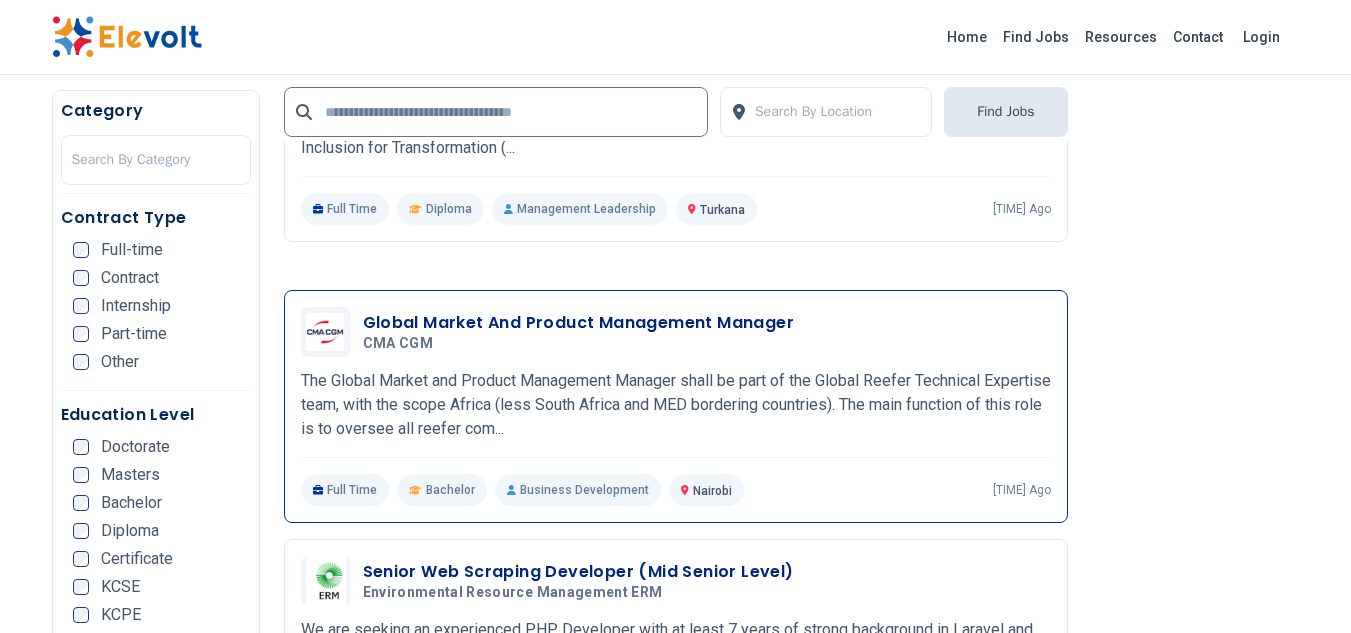 click on "Global Market And Product Management Manager" at bounding box center [579, 323] 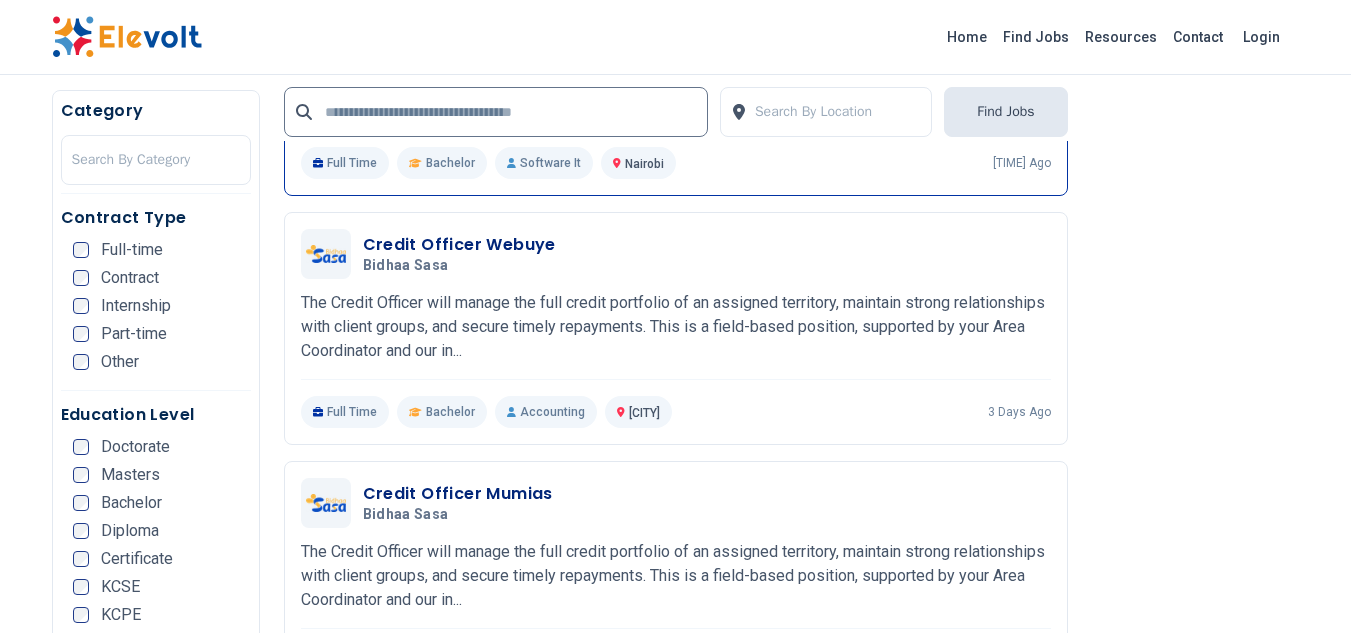 scroll, scrollTop: 3280, scrollLeft: 0, axis: vertical 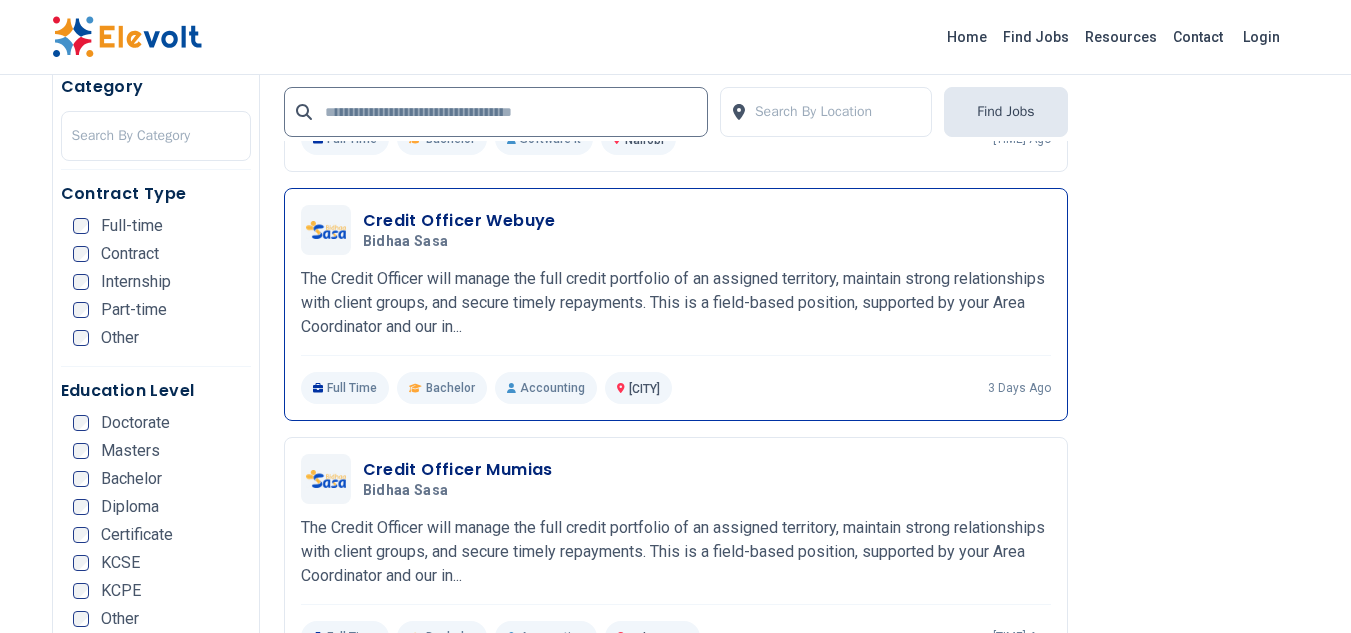 click on "Credit Officer Webuye" at bounding box center [459, 221] 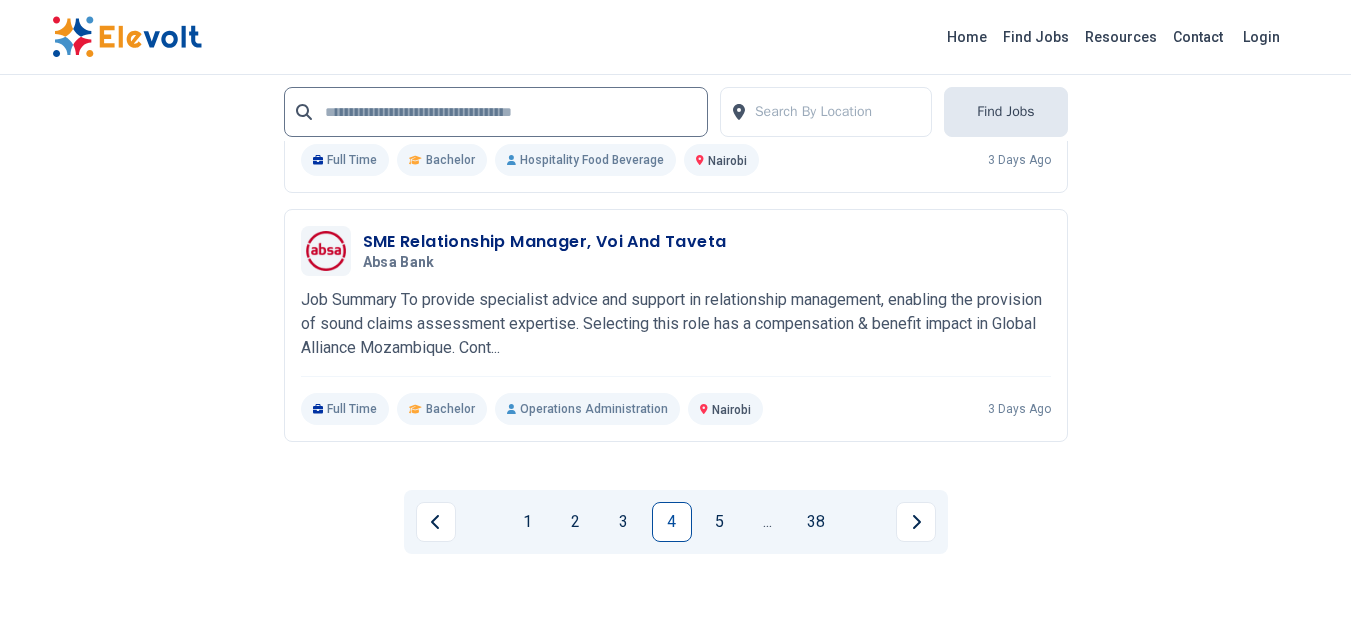 scroll, scrollTop: 4040, scrollLeft: 0, axis: vertical 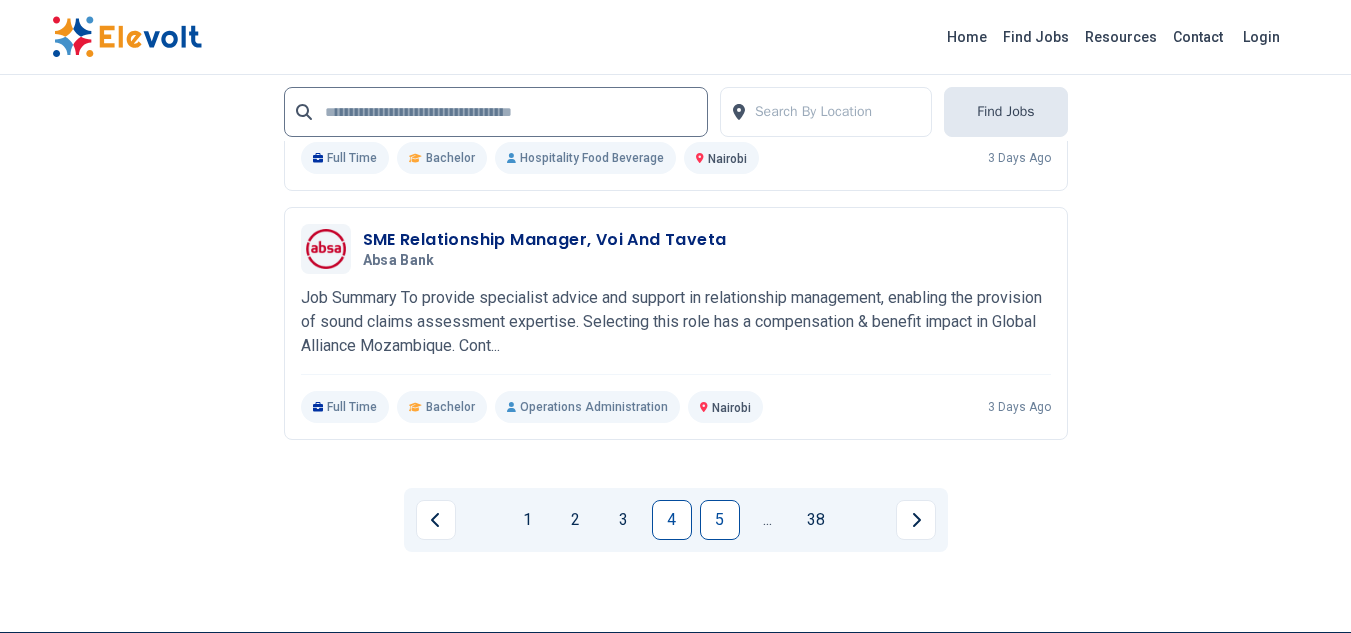 click on "5" at bounding box center [720, 520] 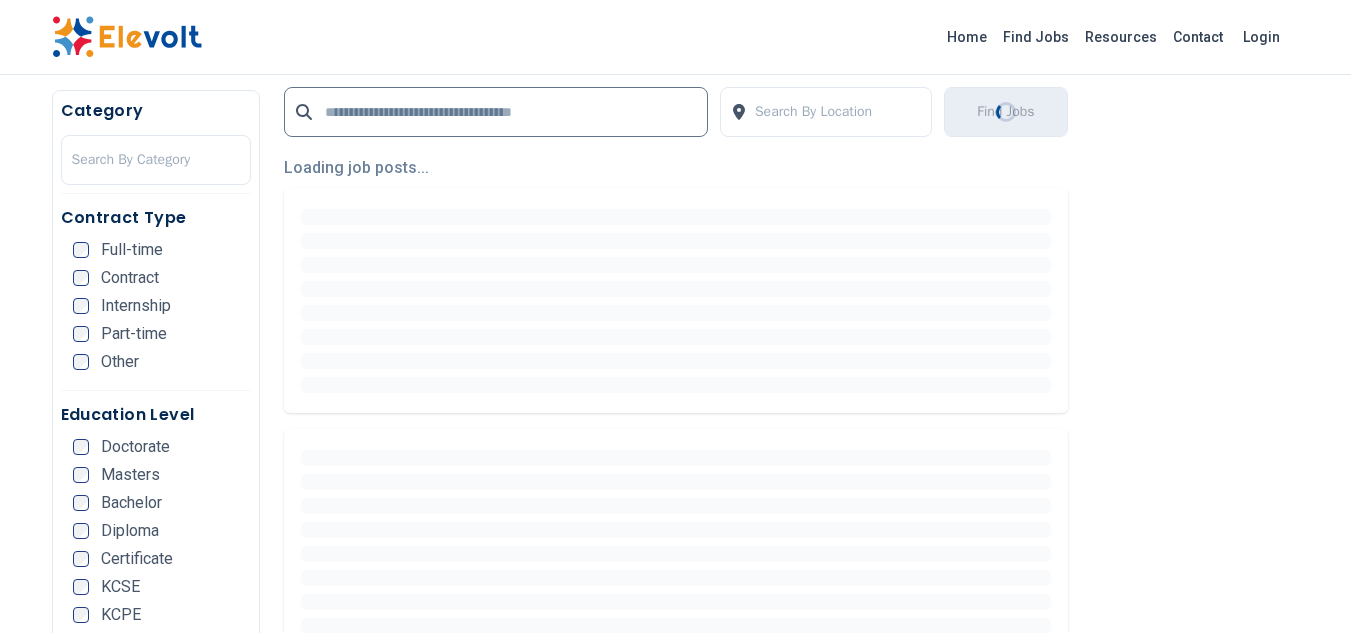 scroll, scrollTop: 0, scrollLeft: 0, axis: both 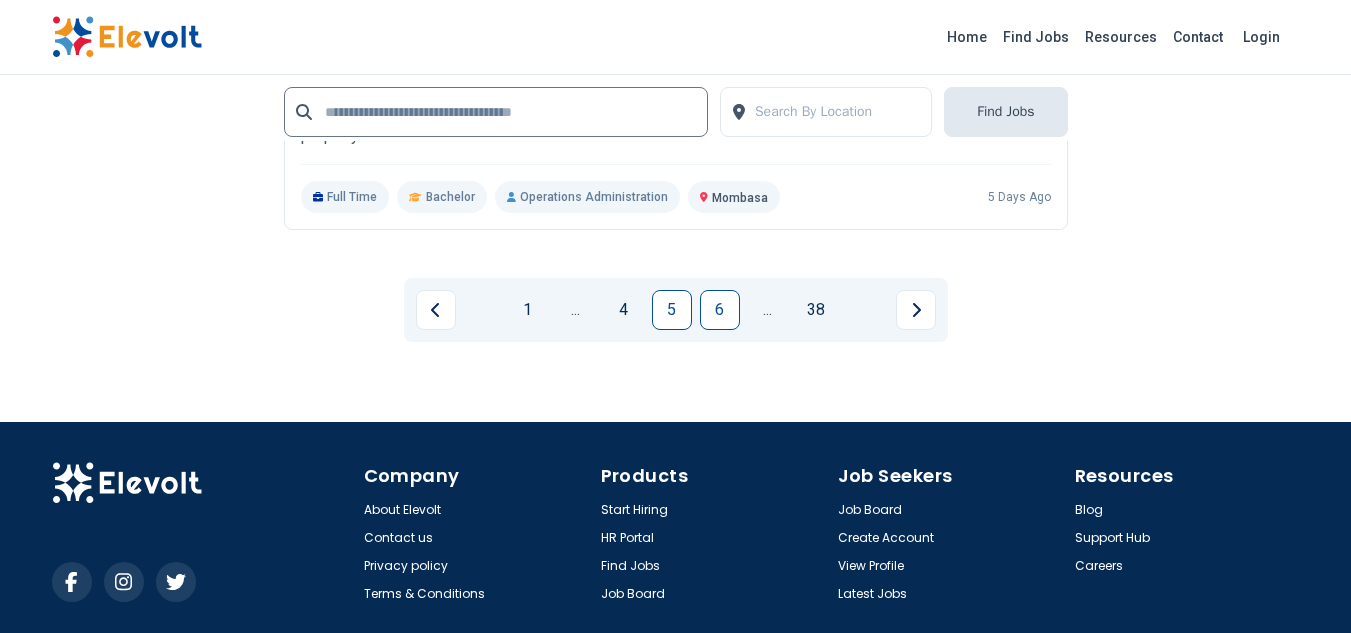 click on "6" at bounding box center (720, 310) 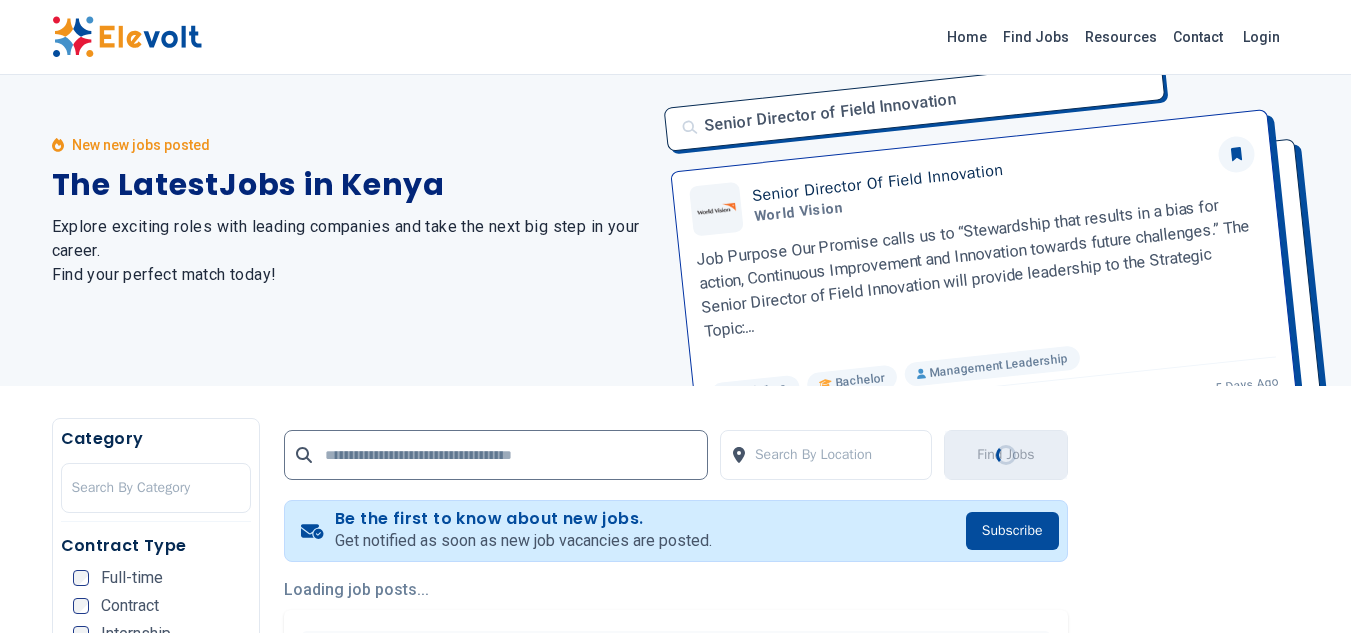 scroll, scrollTop: 0, scrollLeft: 0, axis: both 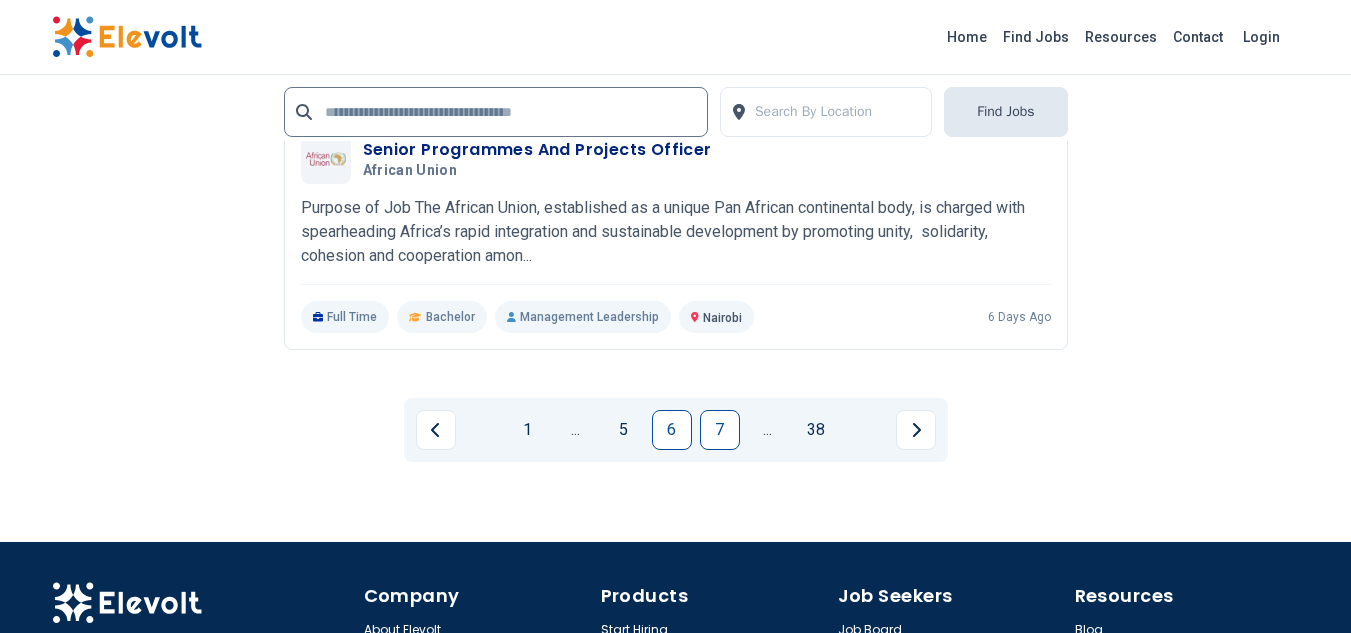 click on "7" at bounding box center (720, 430) 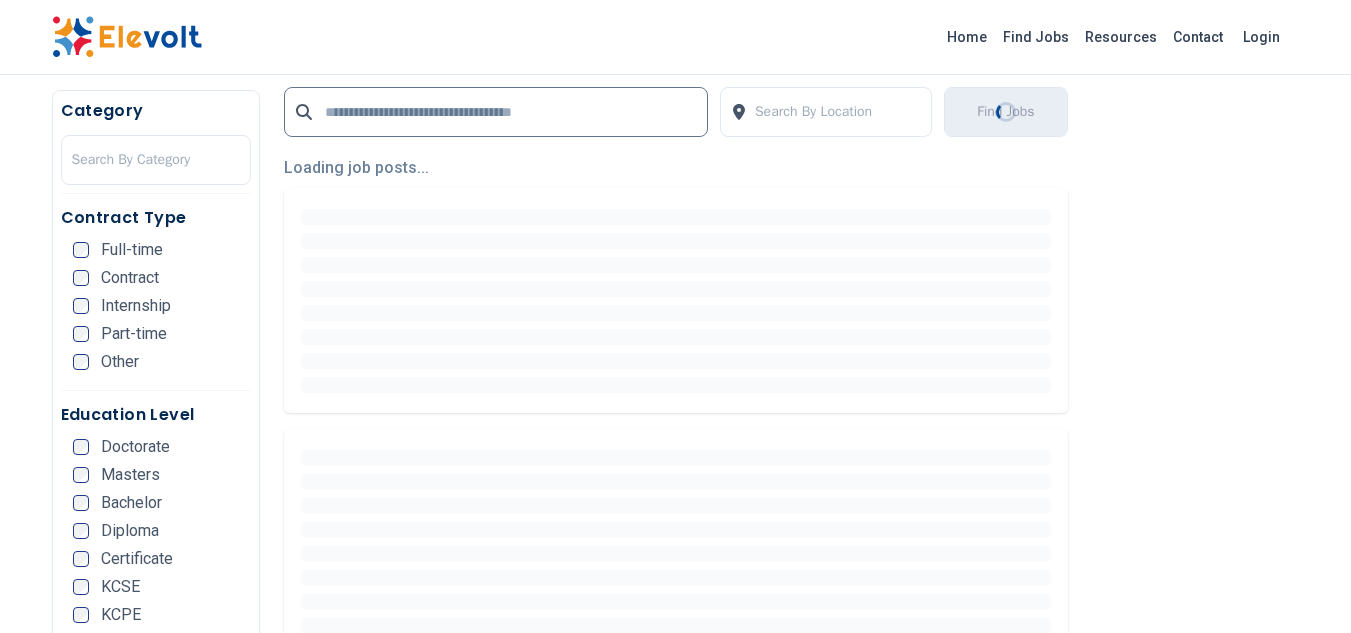 scroll, scrollTop: 0, scrollLeft: 0, axis: both 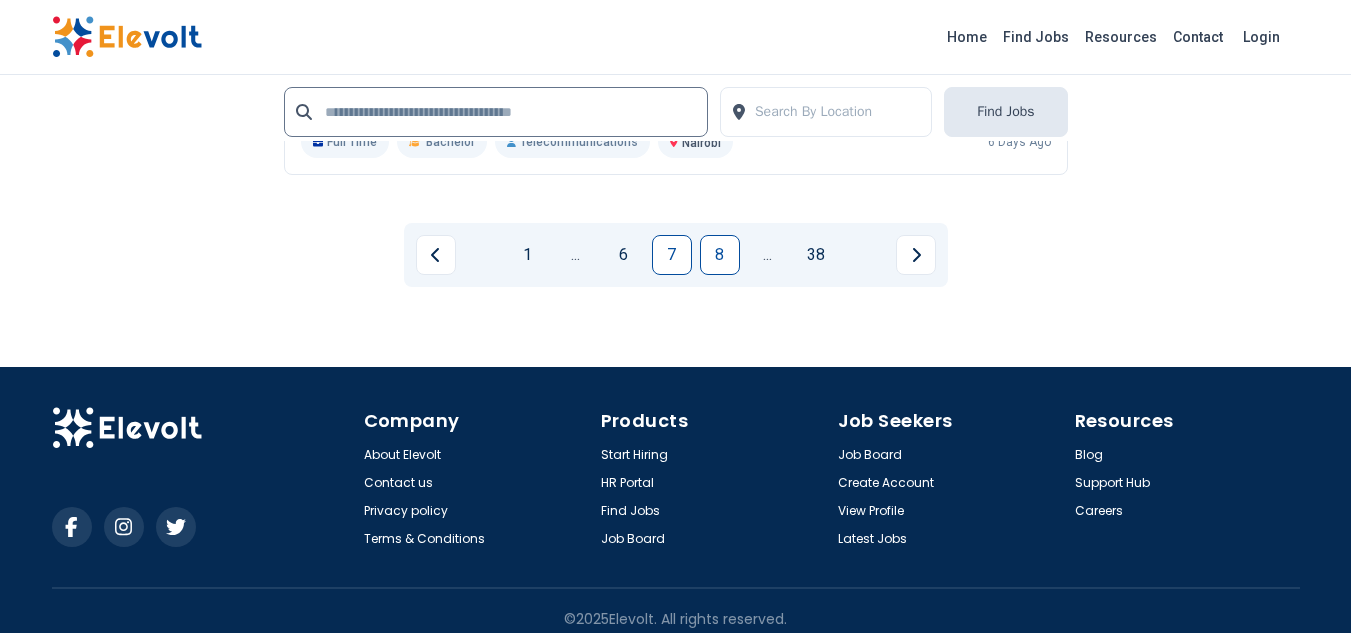 click on "8" at bounding box center (720, 255) 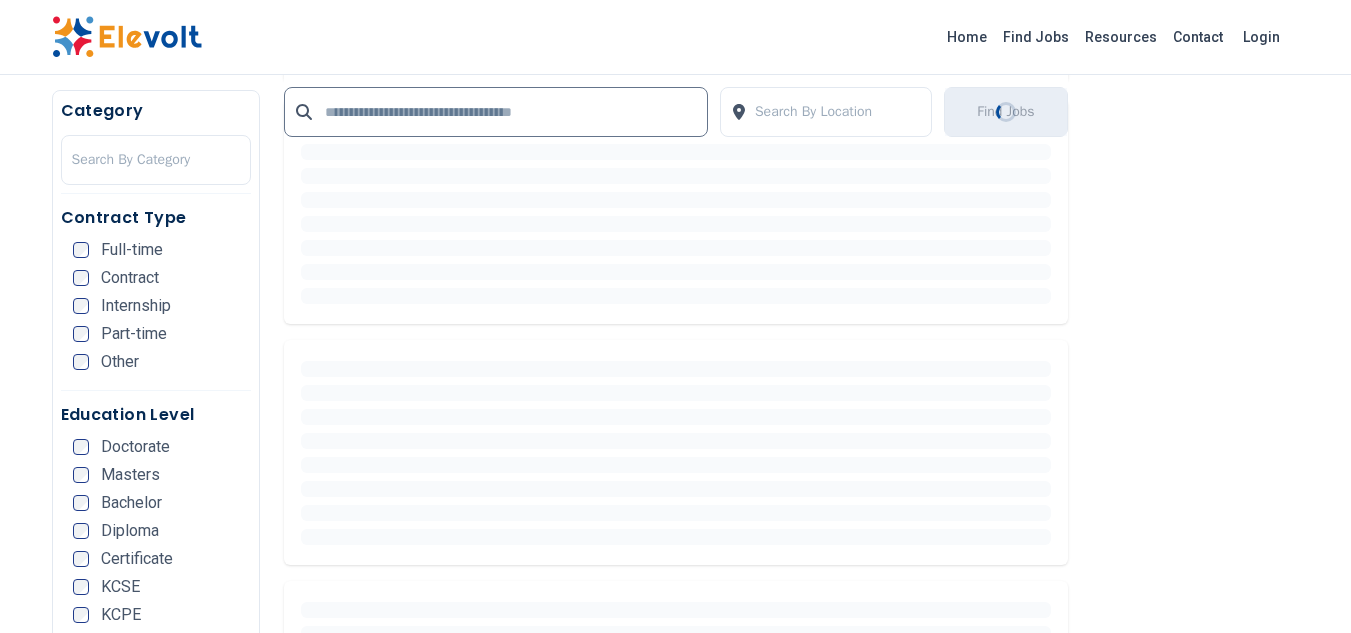 scroll, scrollTop: 0, scrollLeft: 0, axis: both 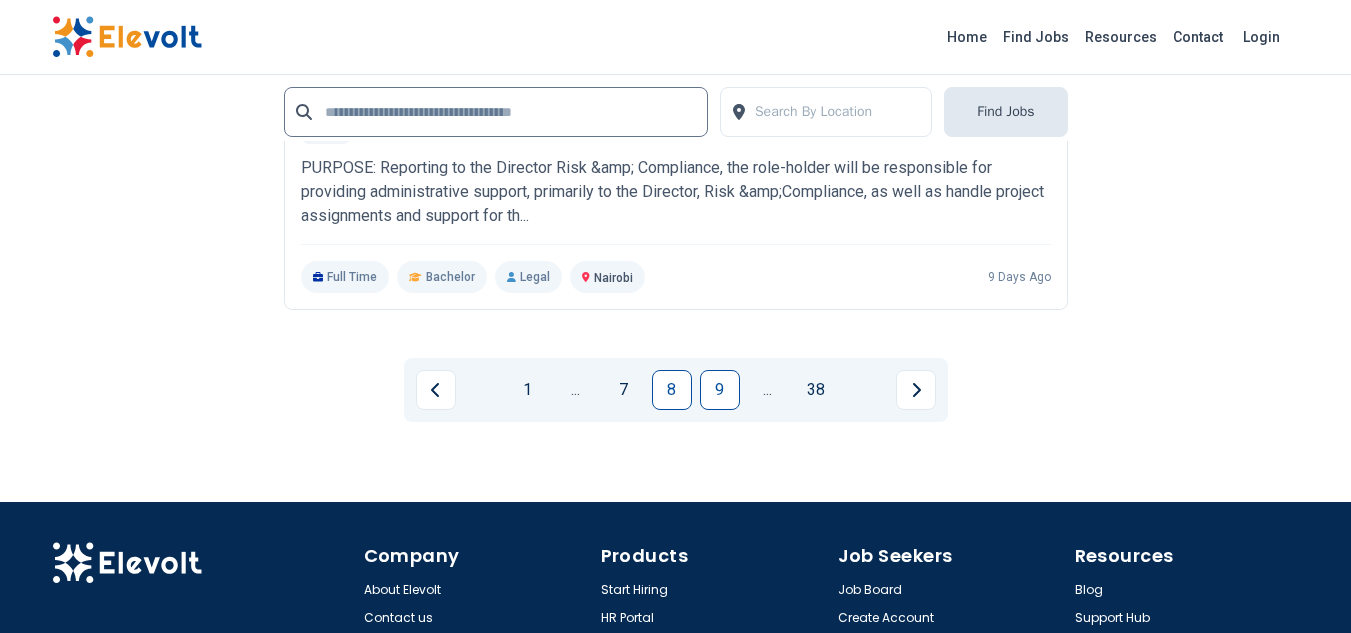 click on "9" at bounding box center [720, 390] 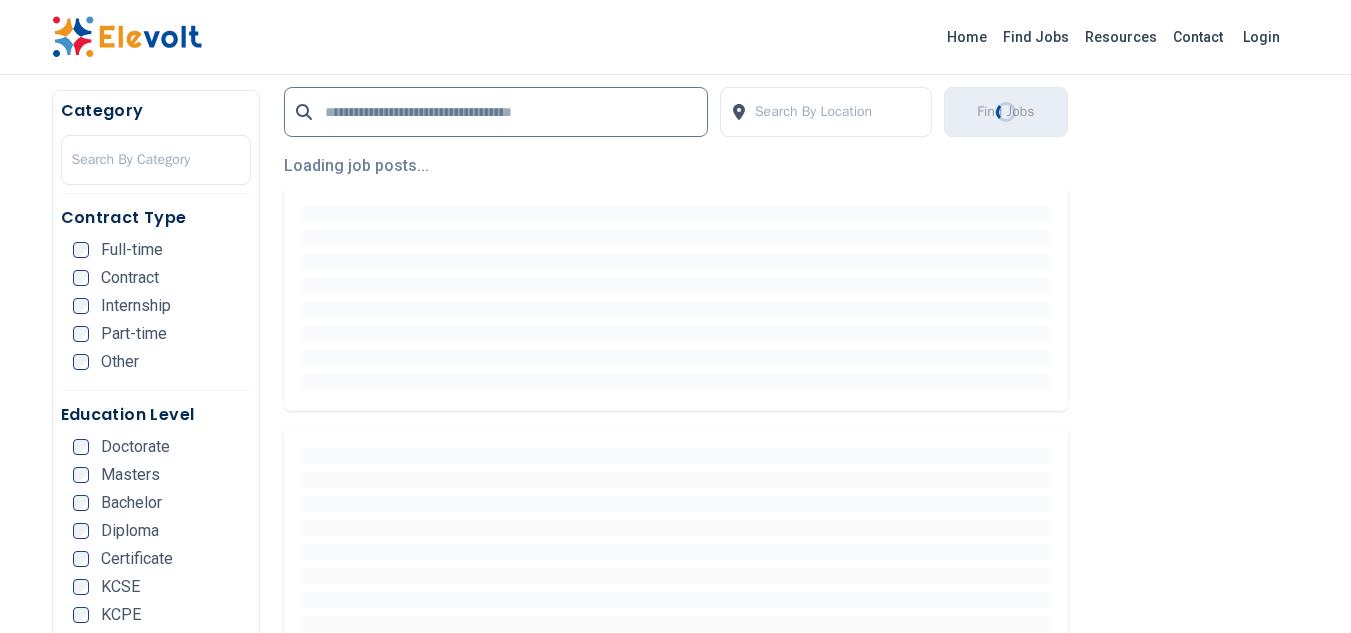 scroll, scrollTop: 0, scrollLeft: 0, axis: both 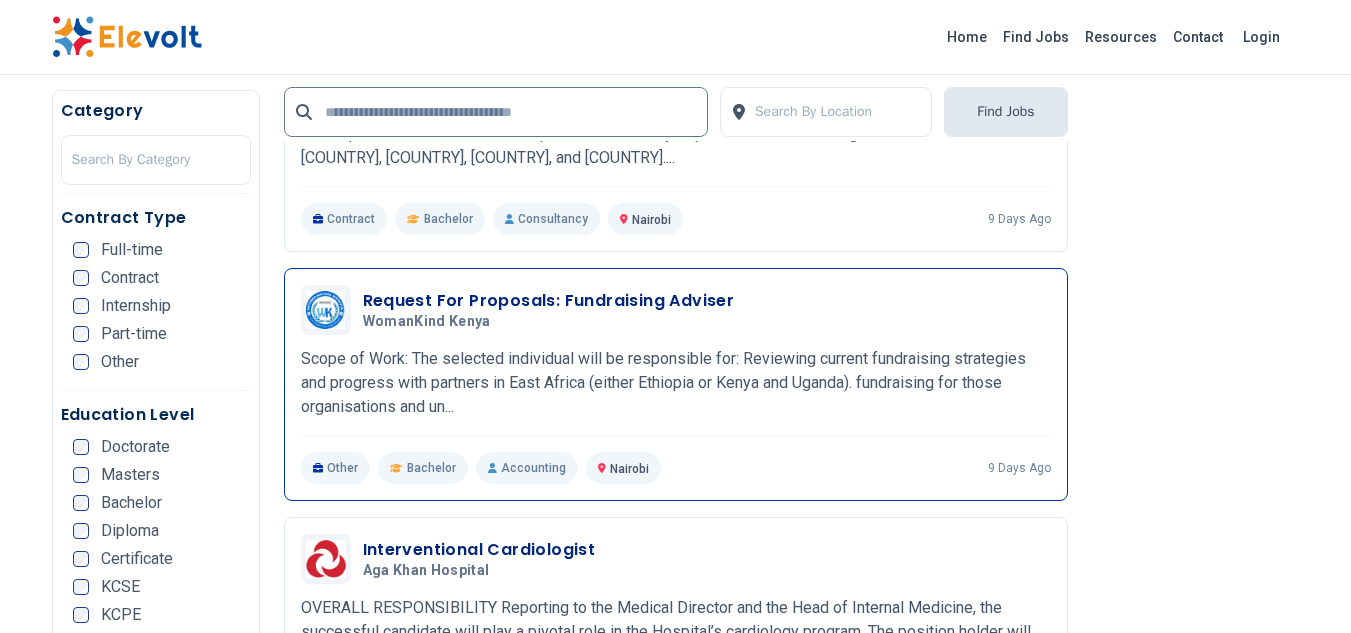 click on "Request For Proposals: Fundraising Adviser" at bounding box center [549, 301] 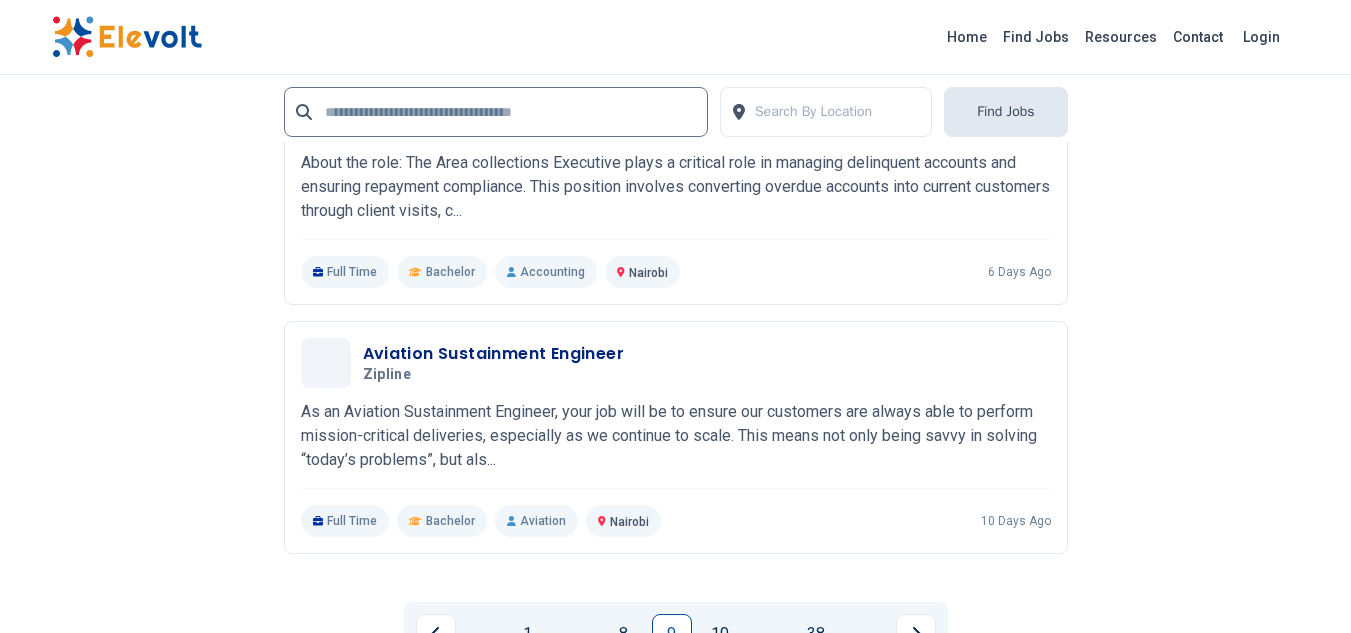 scroll, scrollTop: 4120, scrollLeft: 0, axis: vertical 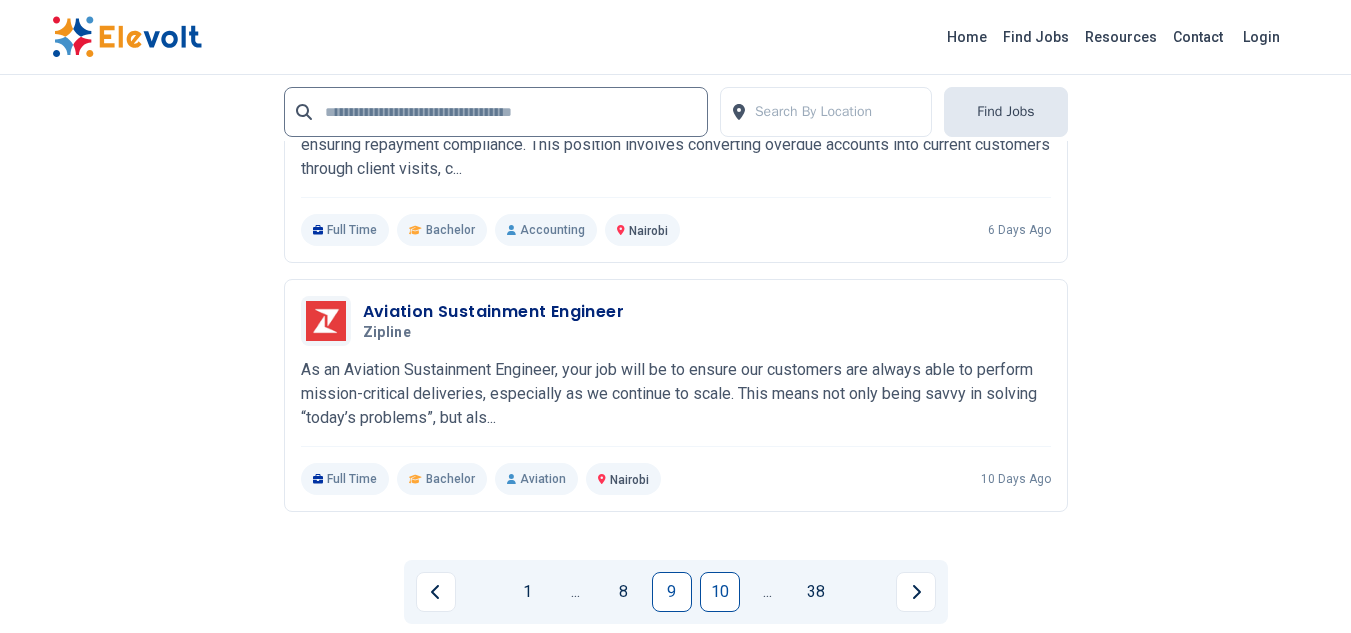 click on "10" at bounding box center [720, 592] 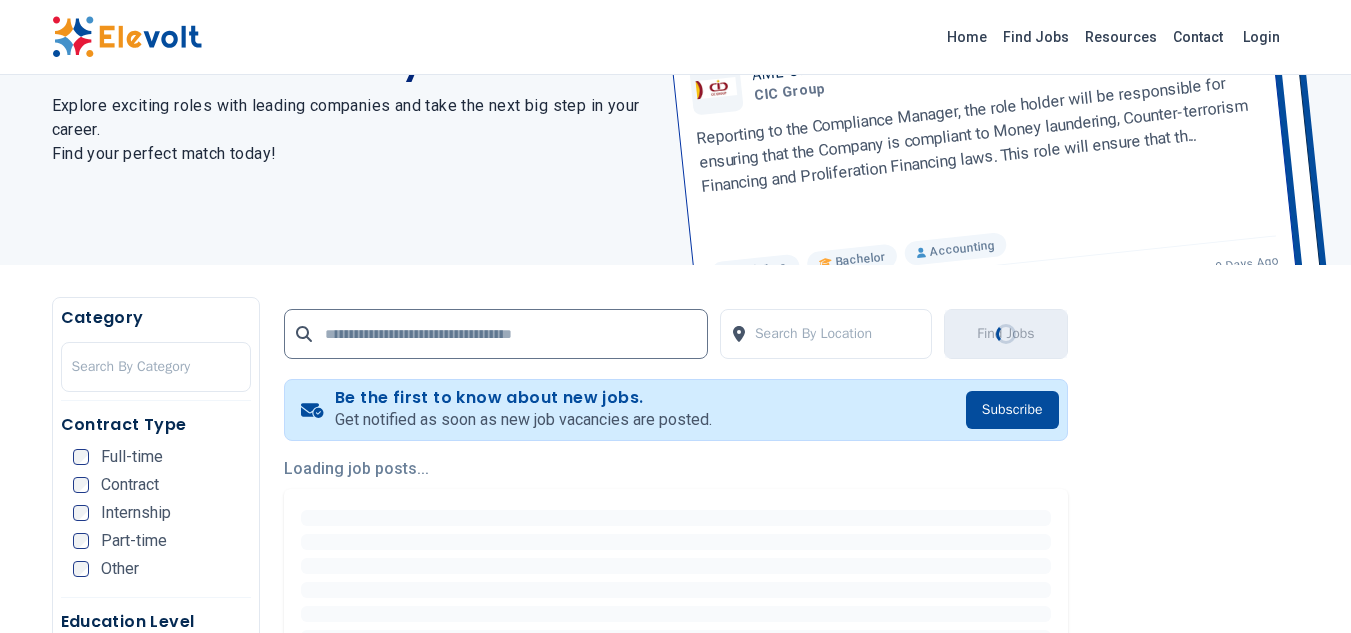 scroll, scrollTop: 0, scrollLeft: 0, axis: both 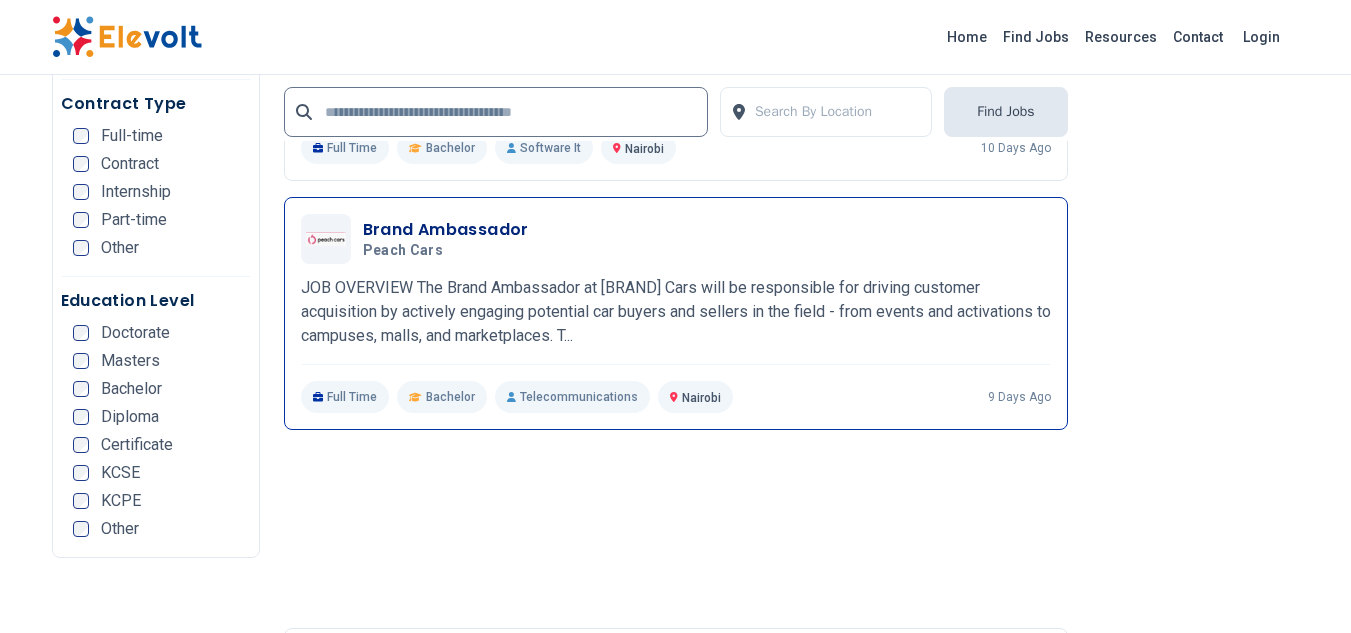 click on "Brand Ambassador" at bounding box center (446, 230) 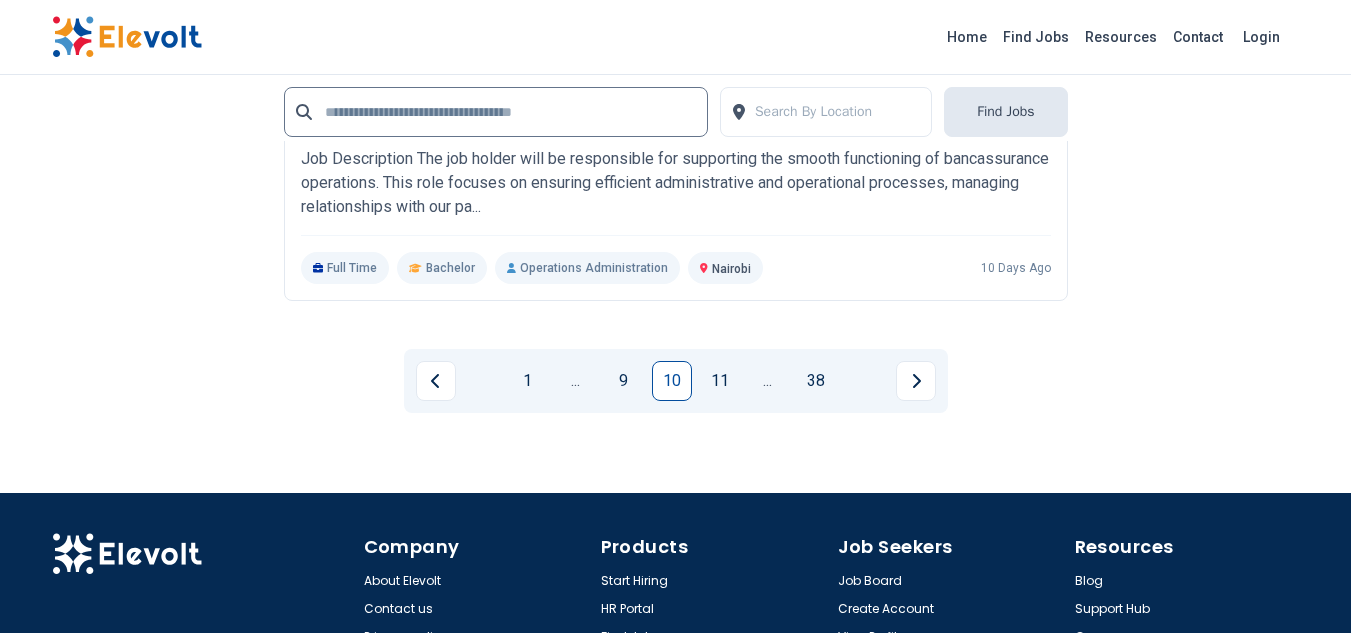 scroll, scrollTop: 4360, scrollLeft: 0, axis: vertical 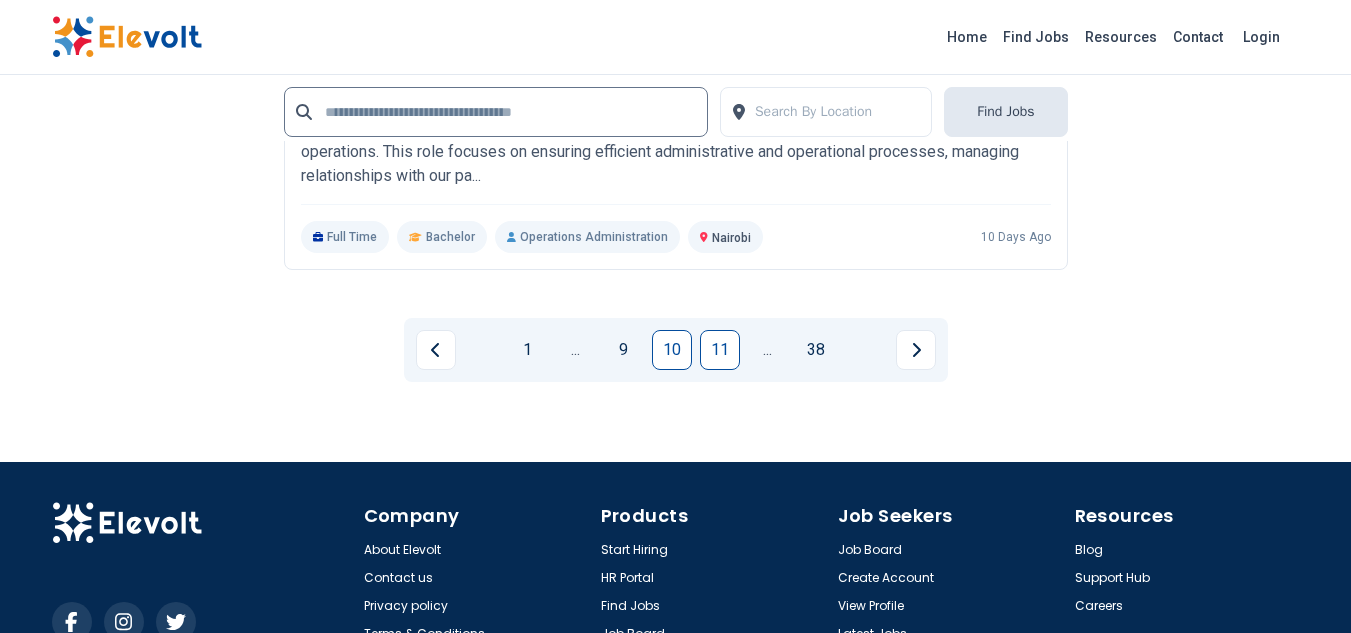click on "11" at bounding box center [720, 350] 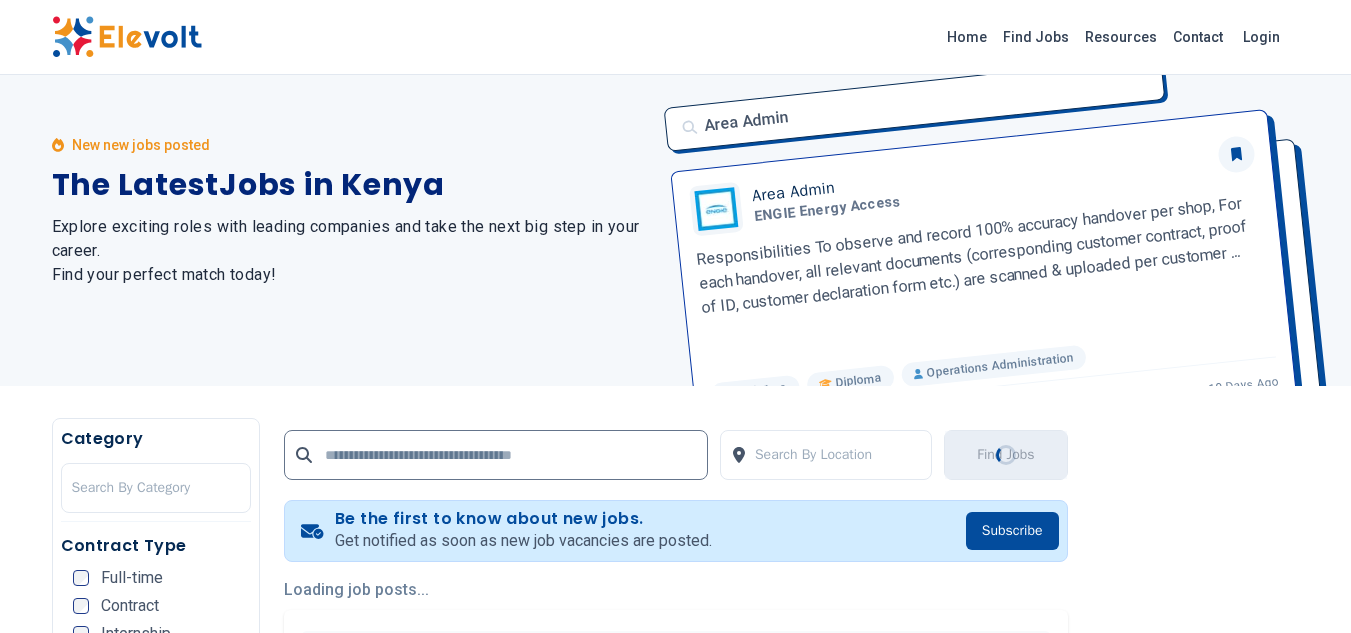 scroll, scrollTop: 0, scrollLeft: 0, axis: both 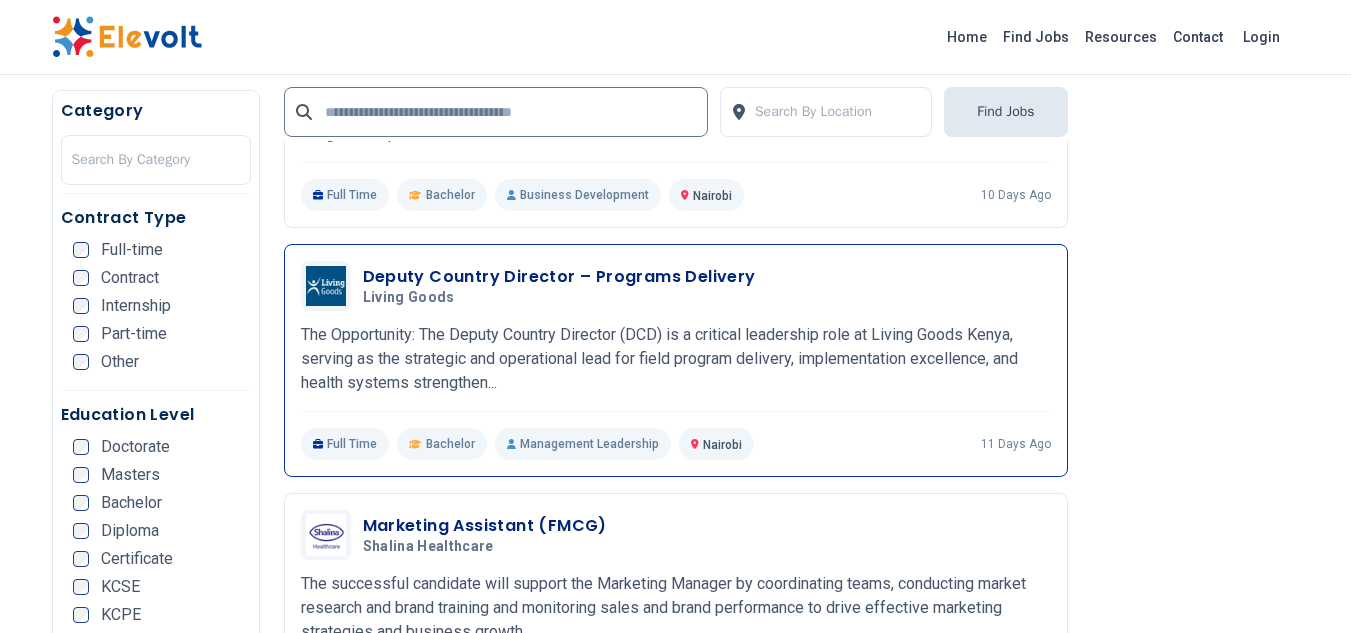 click on "Deputy Country Director – Programs Delivery" at bounding box center [559, 277] 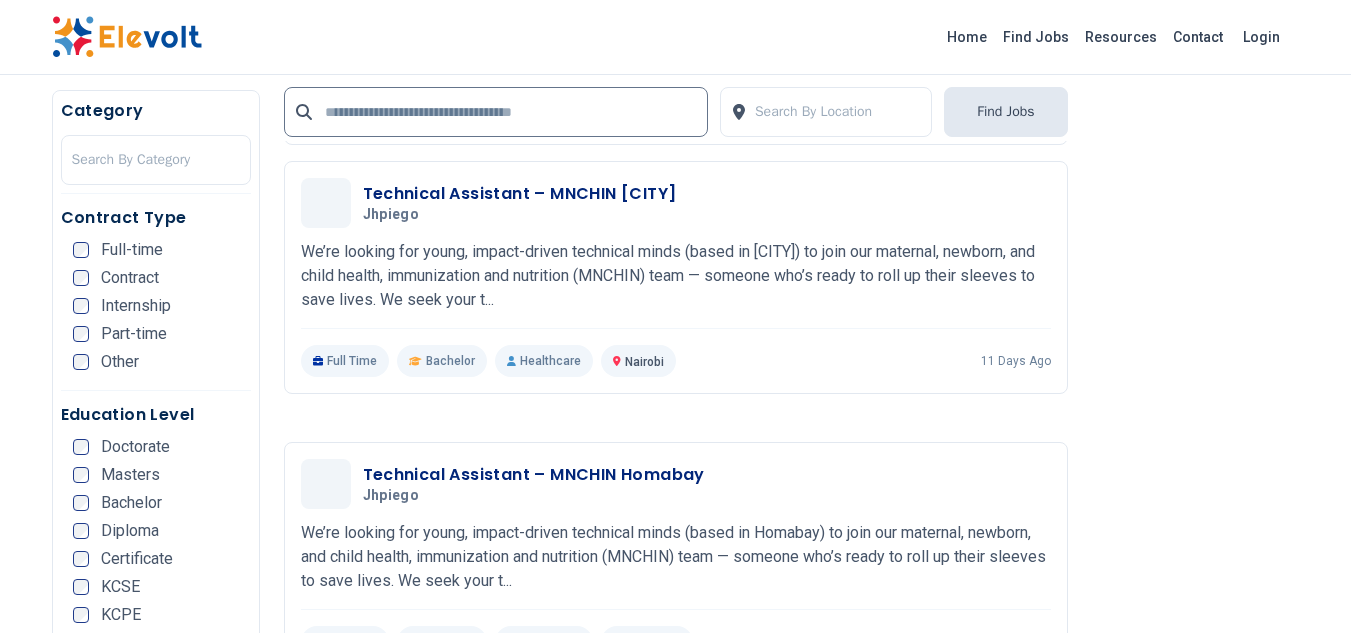 scroll, scrollTop: 2560, scrollLeft: 0, axis: vertical 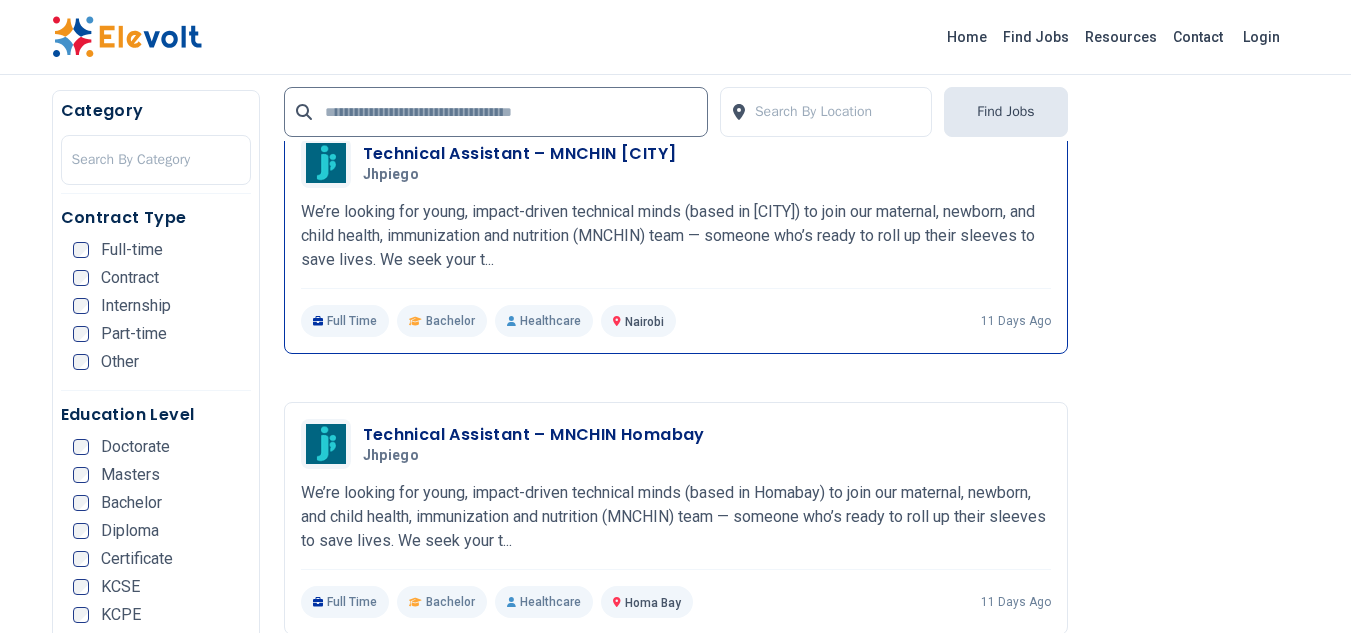 click on "Technical Assistant – MNCHIN [CITY]" at bounding box center (520, 154) 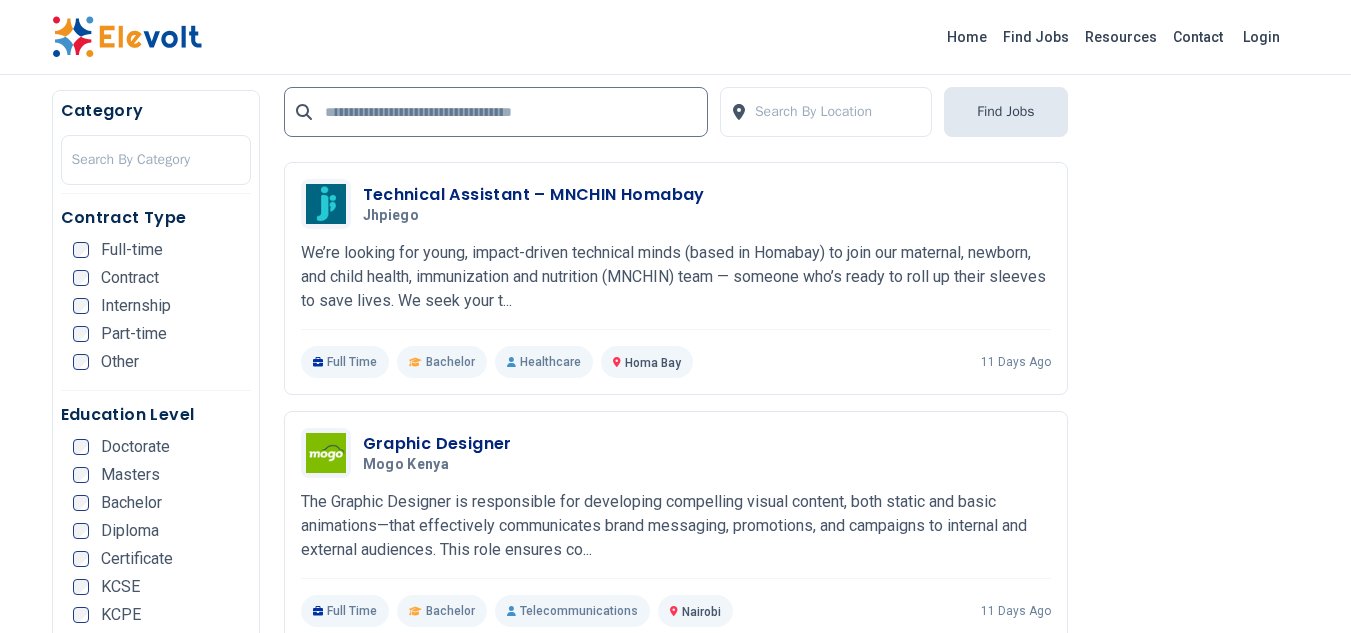 scroll, scrollTop: 2840, scrollLeft: 0, axis: vertical 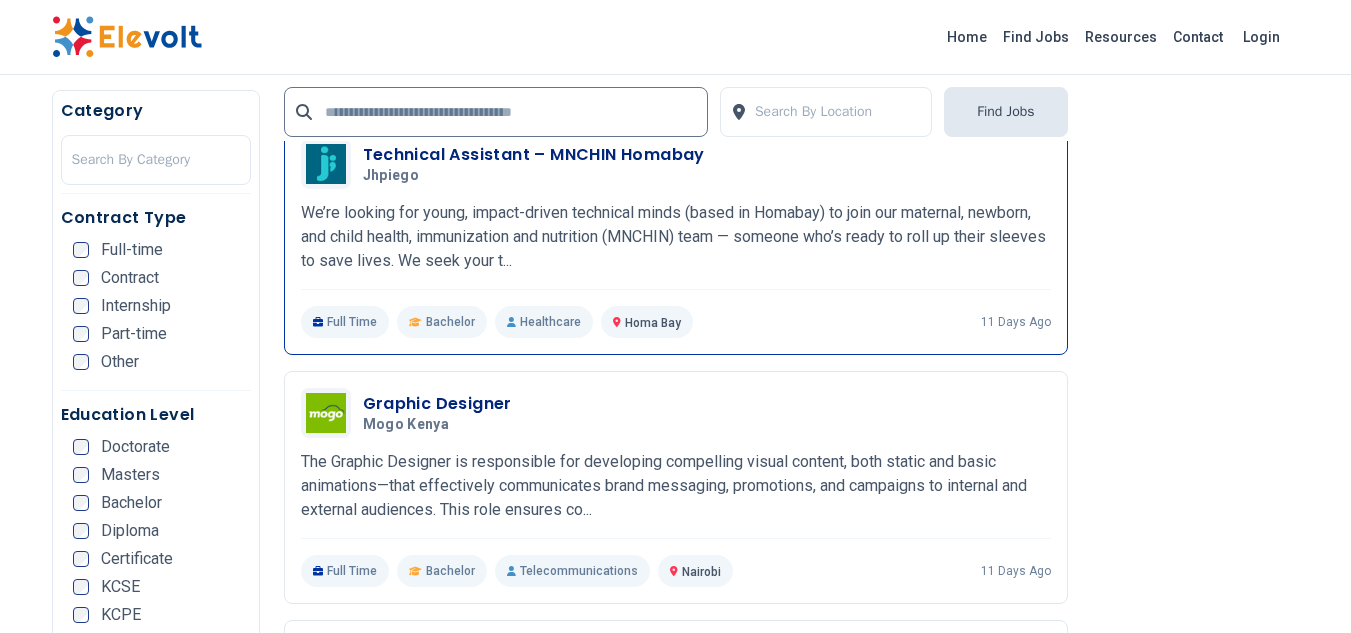 click on "Technical Assistant – MNCHIN Homabay" at bounding box center (534, 155) 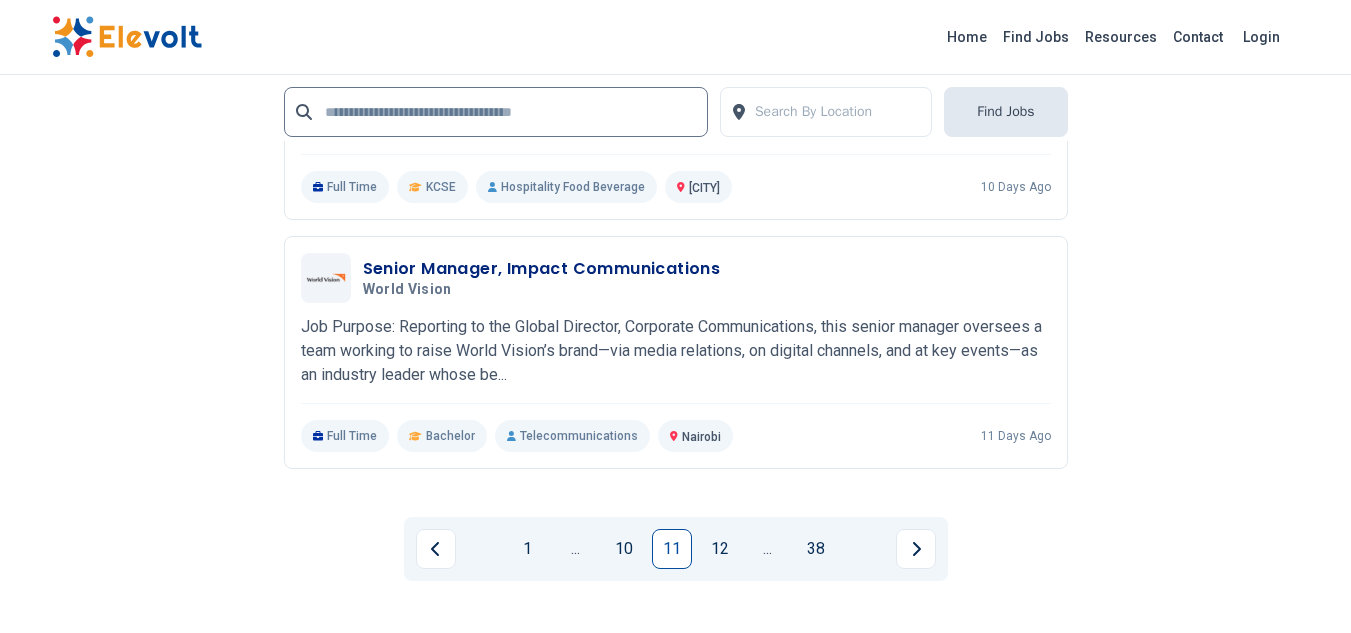 scroll, scrollTop: 4160, scrollLeft: 0, axis: vertical 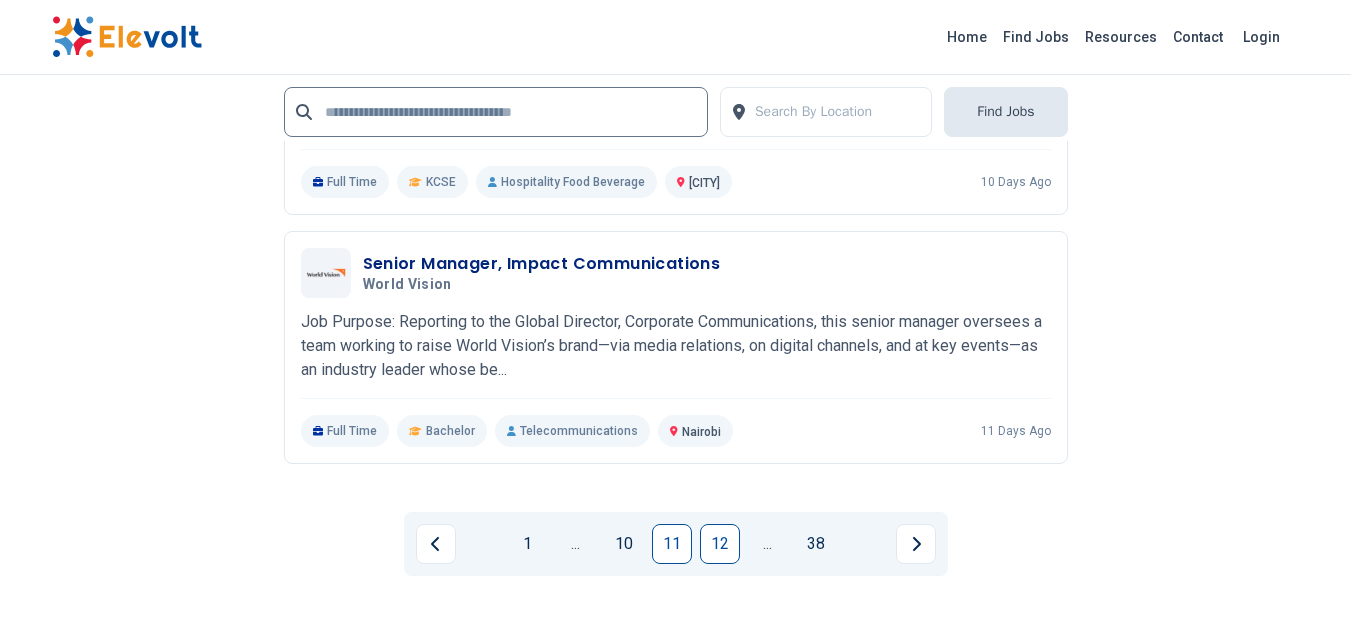 click on "12" at bounding box center [720, 544] 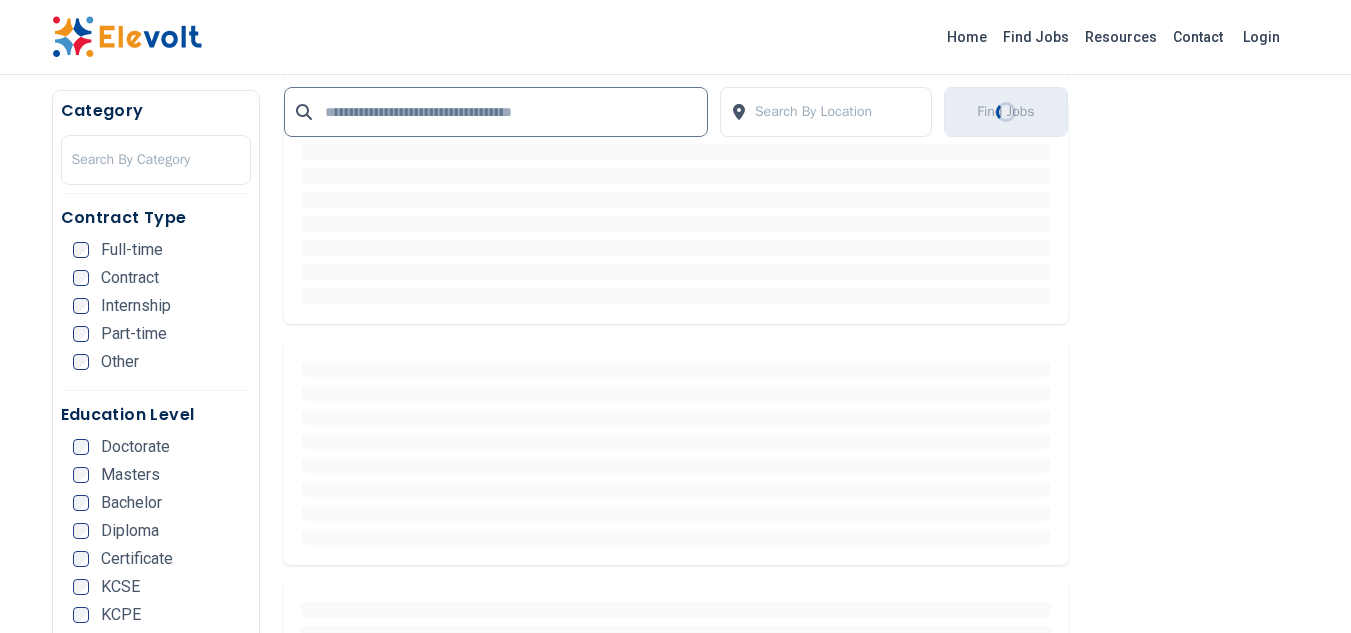 scroll, scrollTop: 0, scrollLeft: 0, axis: both 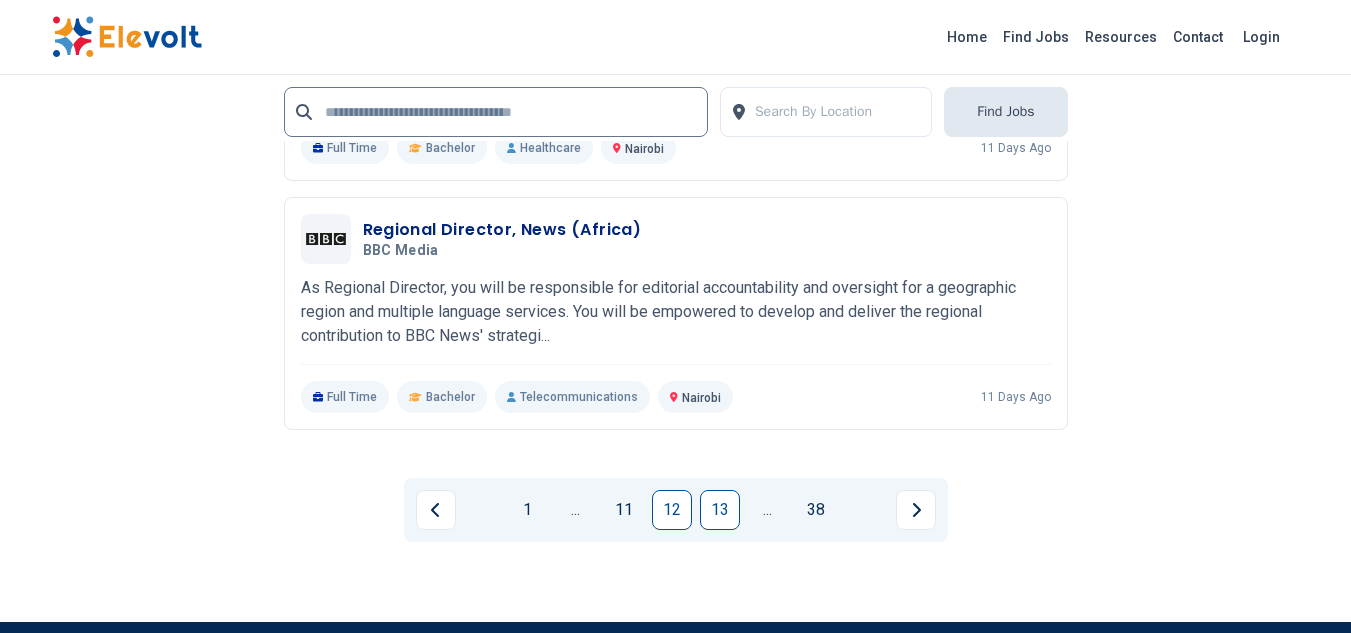 click on "13" at bounding box center (720, 510) 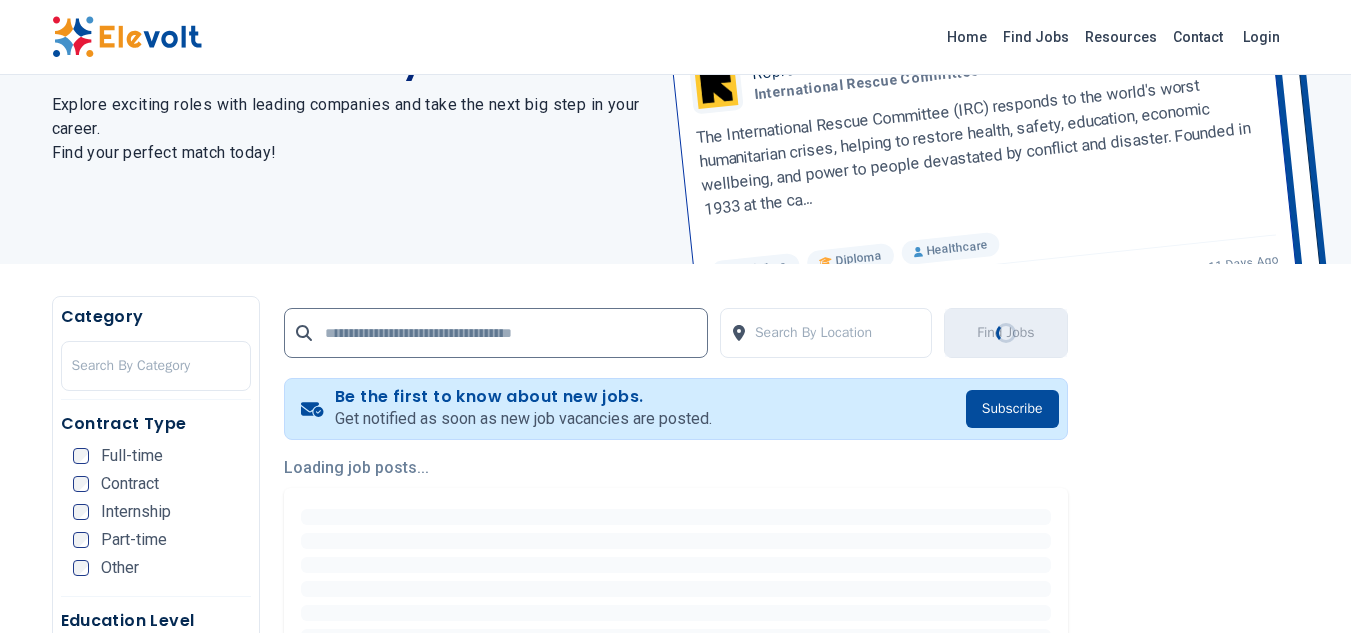 scroll, scrollTop: 0, scrollLeft: 0, axis: both 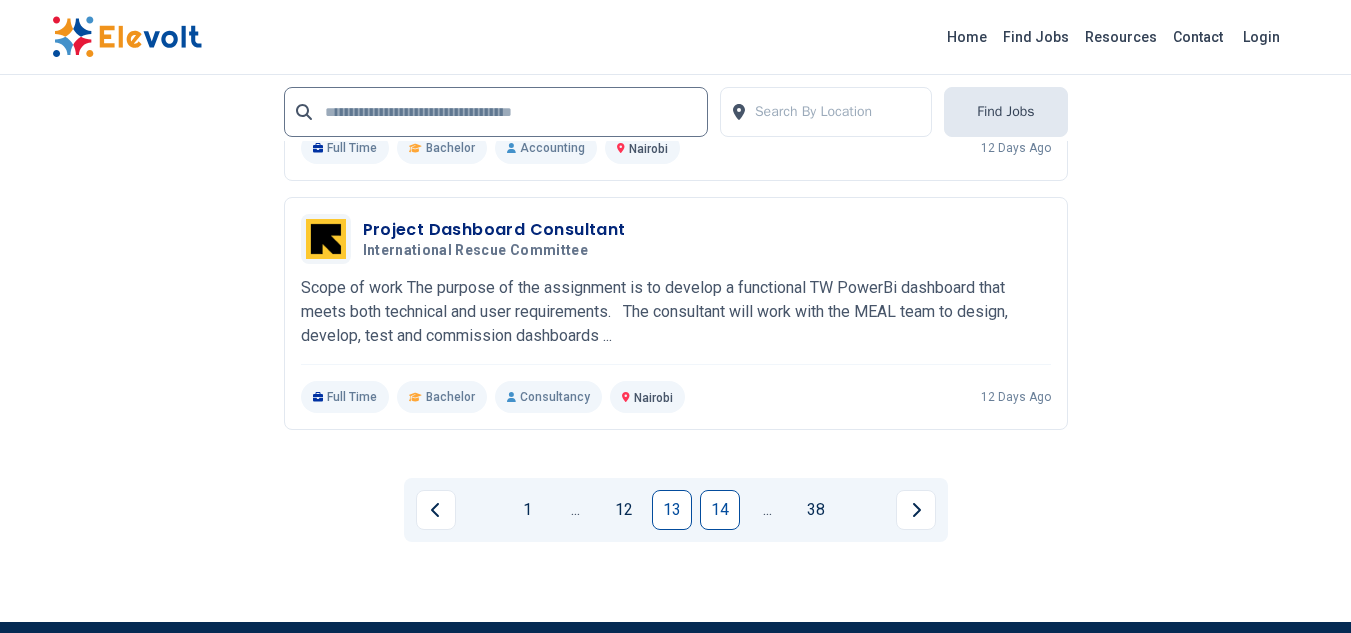 click on "14" at bounding box center [720, 510] 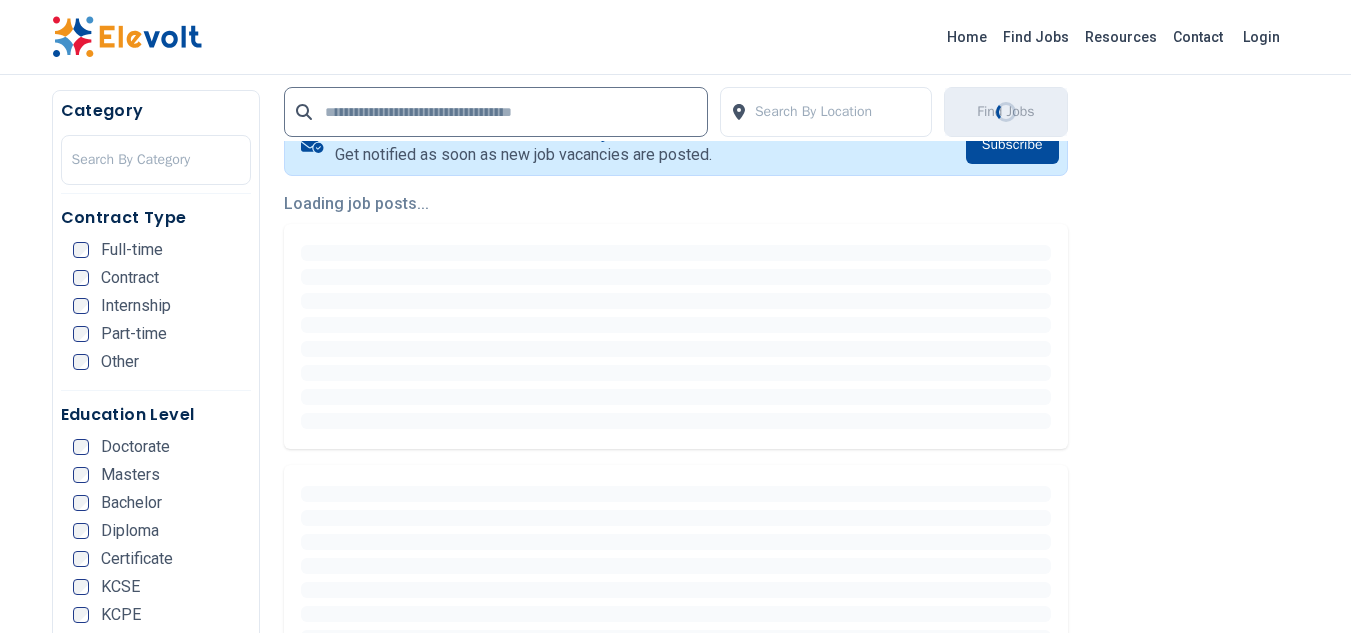 scroll, scrollTop: 520, scrollLeft: 0, axis: vertical 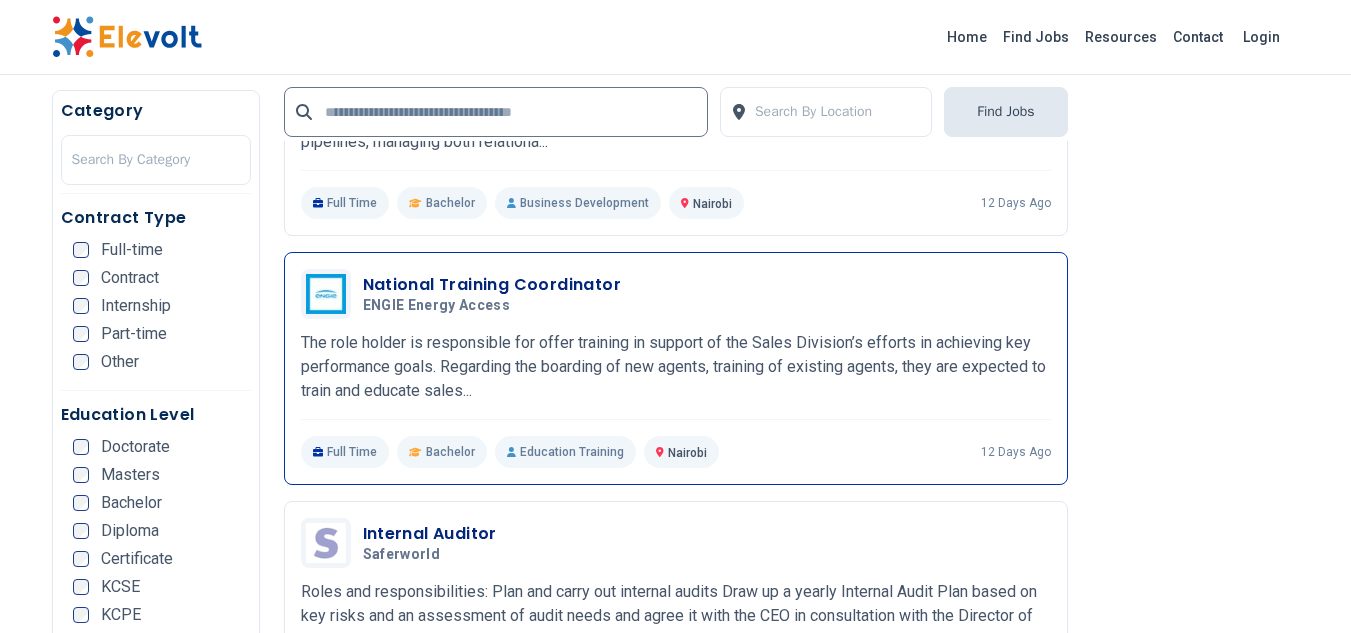 click on "National Training Coordinator" at bounding box center (492, 285) 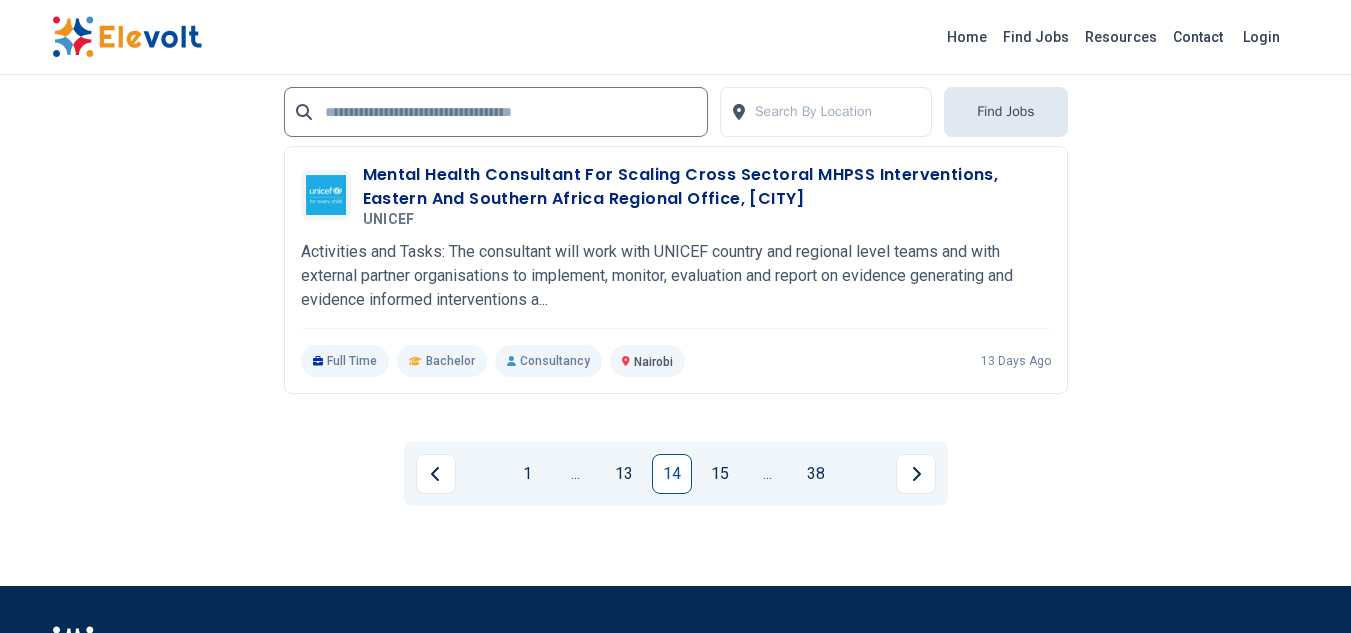 scroll, scrollTop: 4120, scrollLeft: 0, axis: vertical 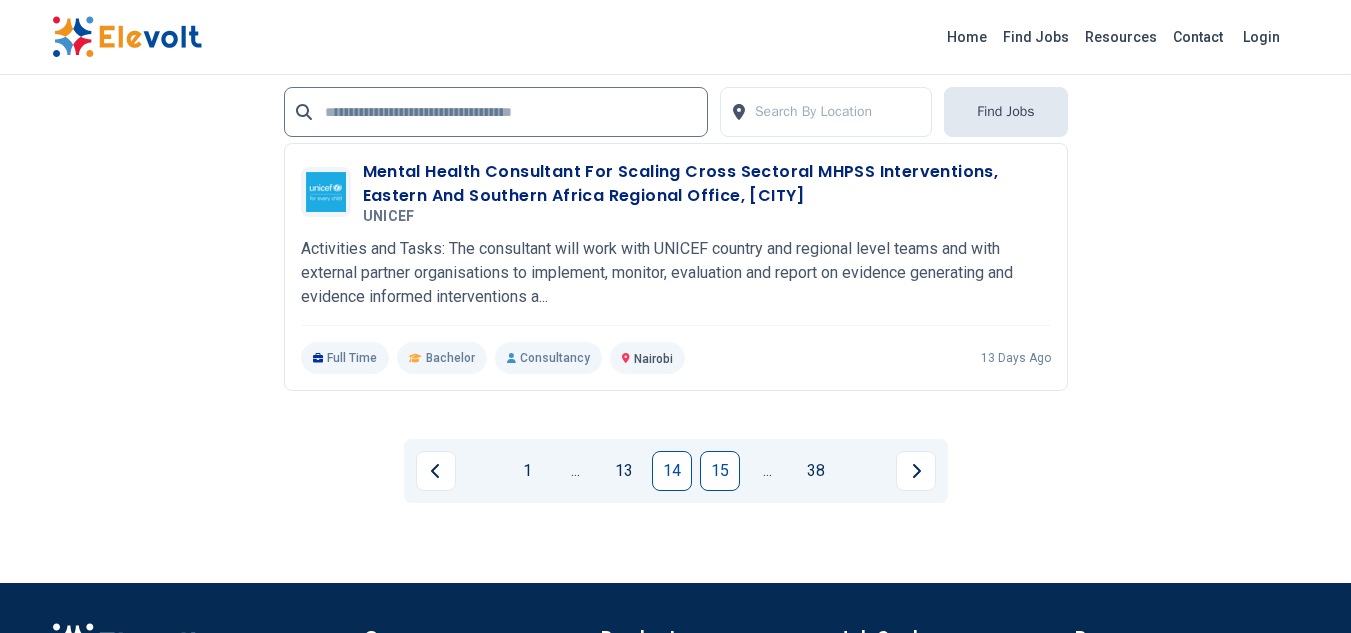 click on "15" at bounding box center [720, 471] 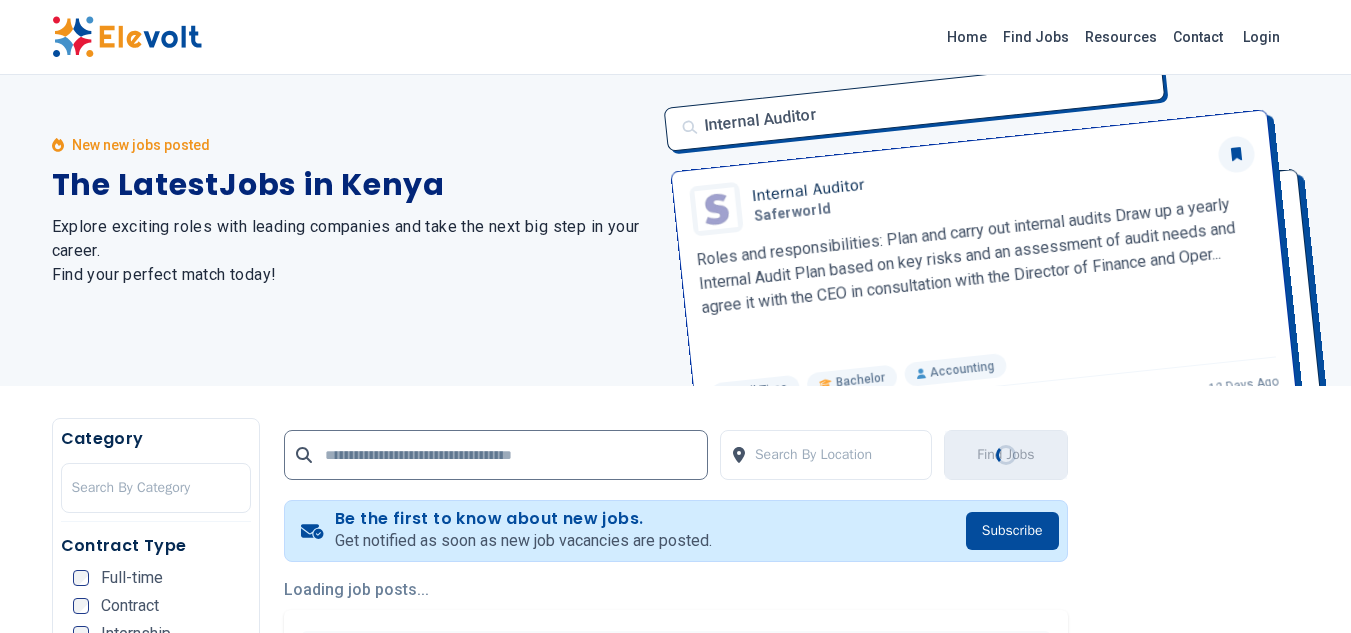 scroll, scrollTop: 0, scrollLeft: 0, axis: both 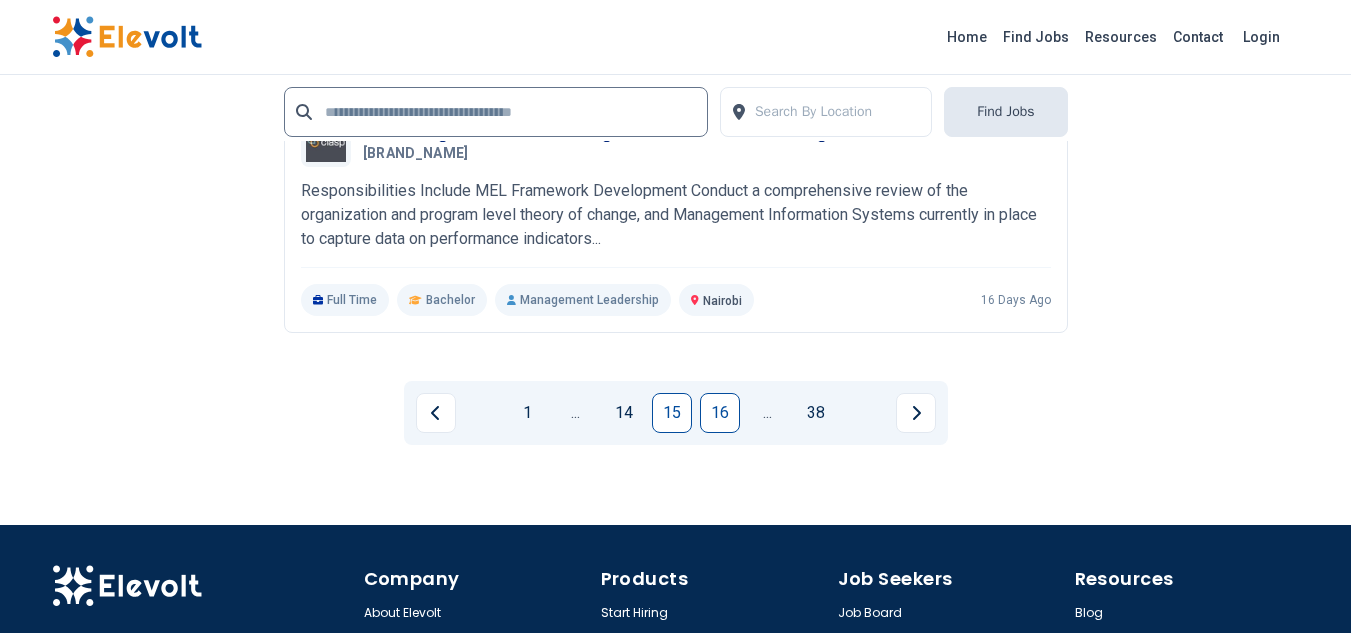 click on "16" at bounding box center [720, 413] 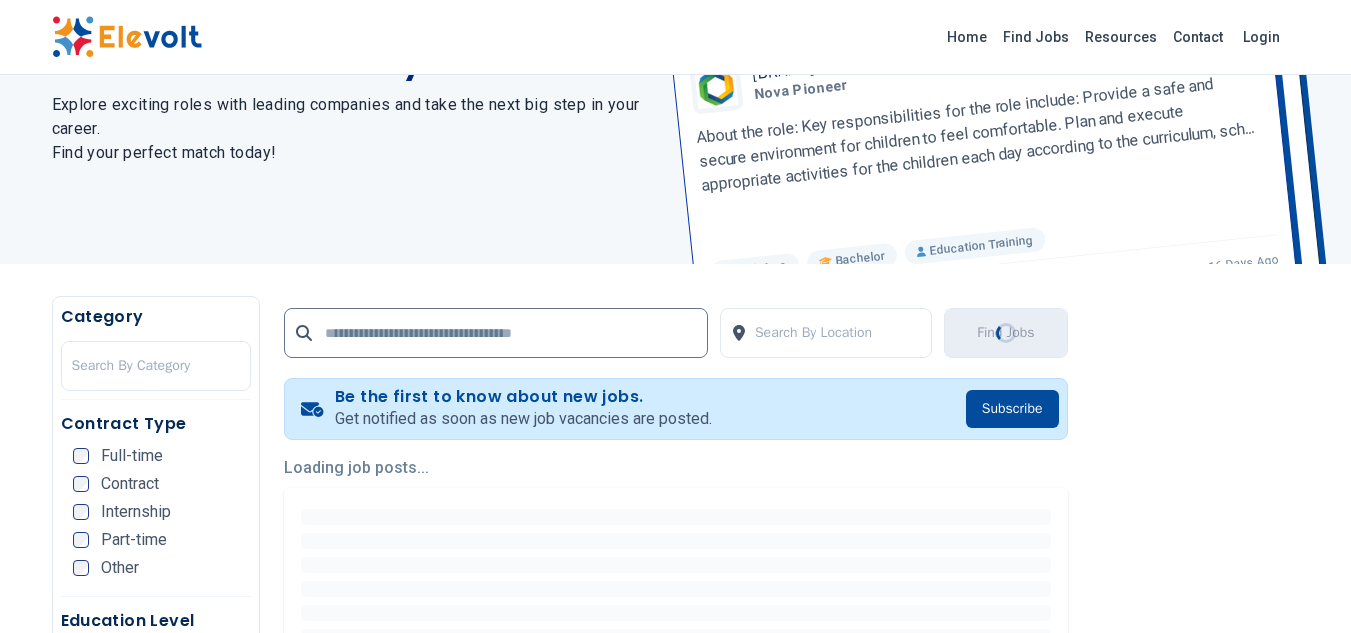 scroll, scrollTop: 0, scrollLeft: 0, axis: both 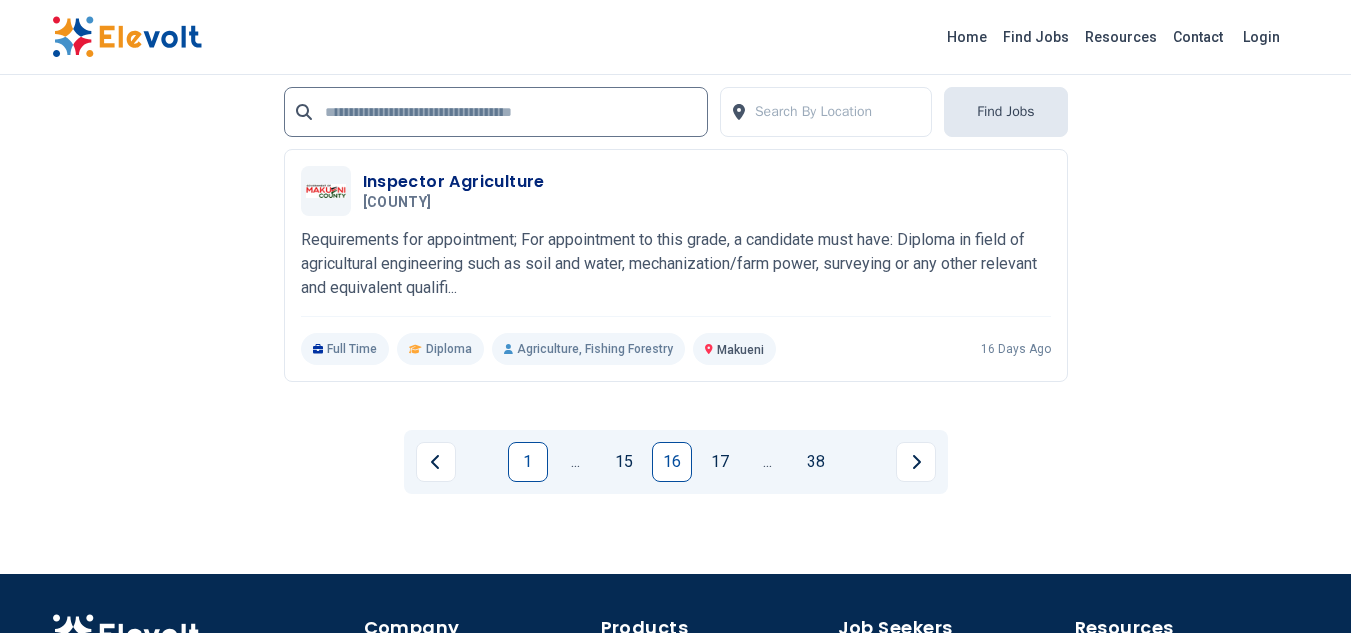 click on "1" at bounding box center (528, 462) 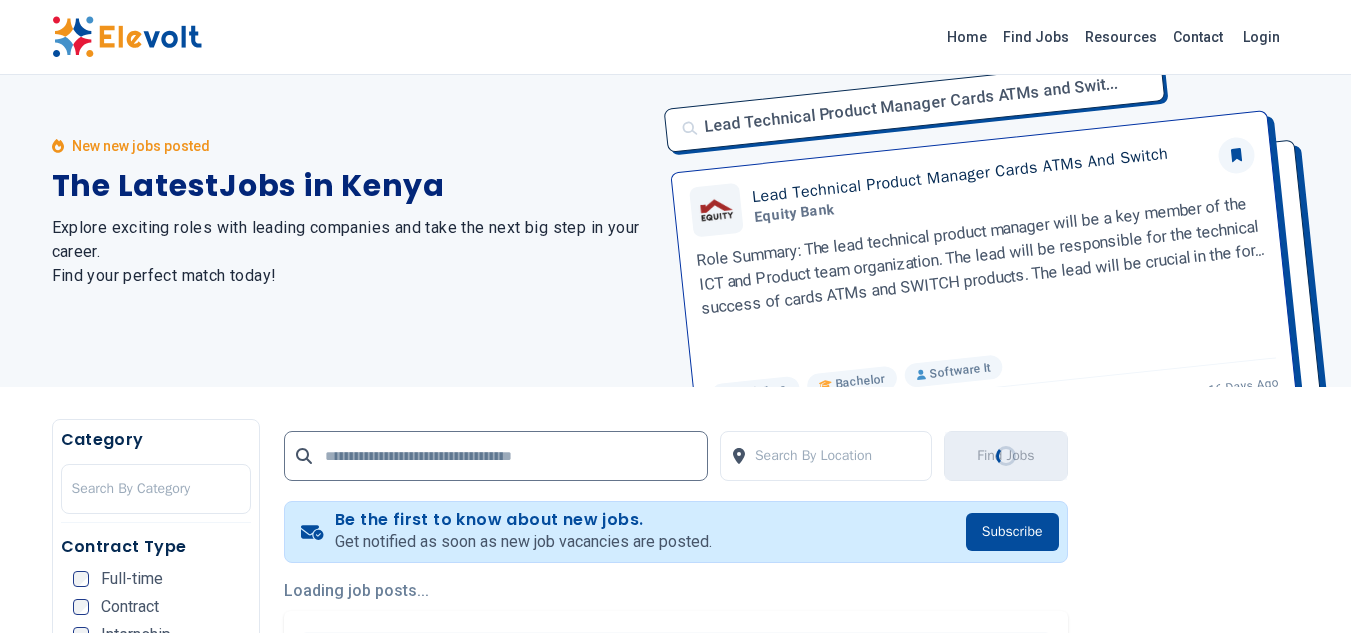 scroll, scrollTop: 40, scrollLeft: 0, axis: vertical 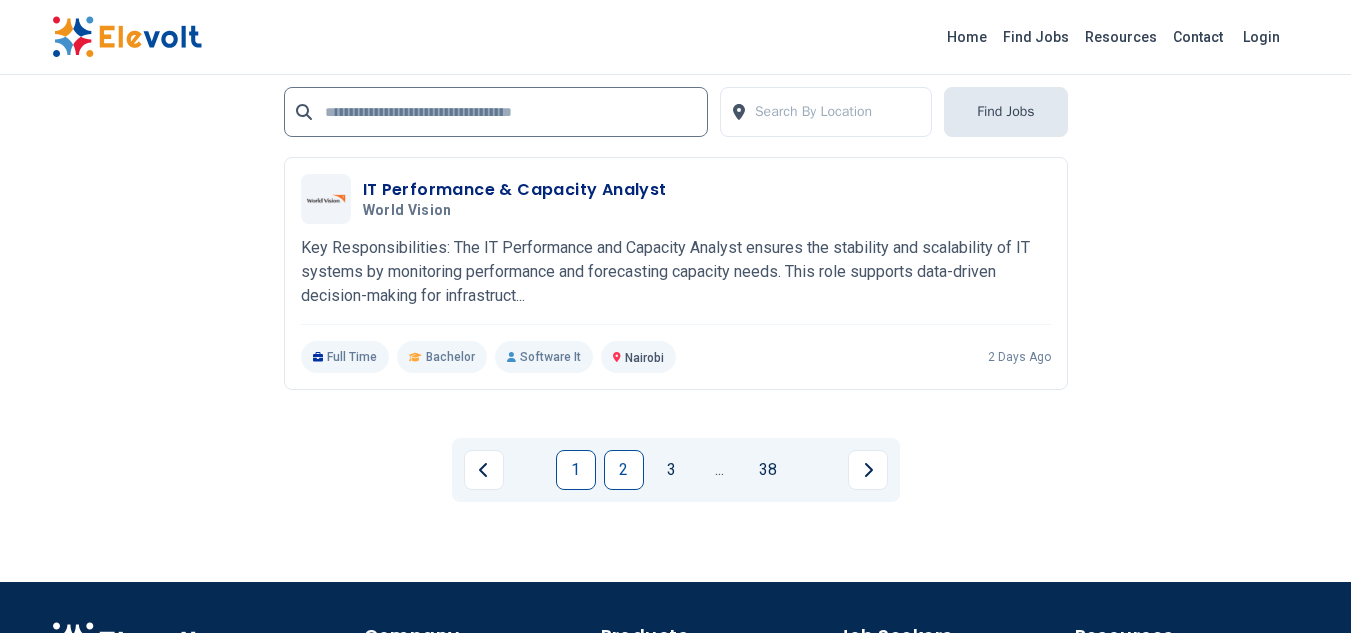 click on "2" at bounding box center [624, 470] 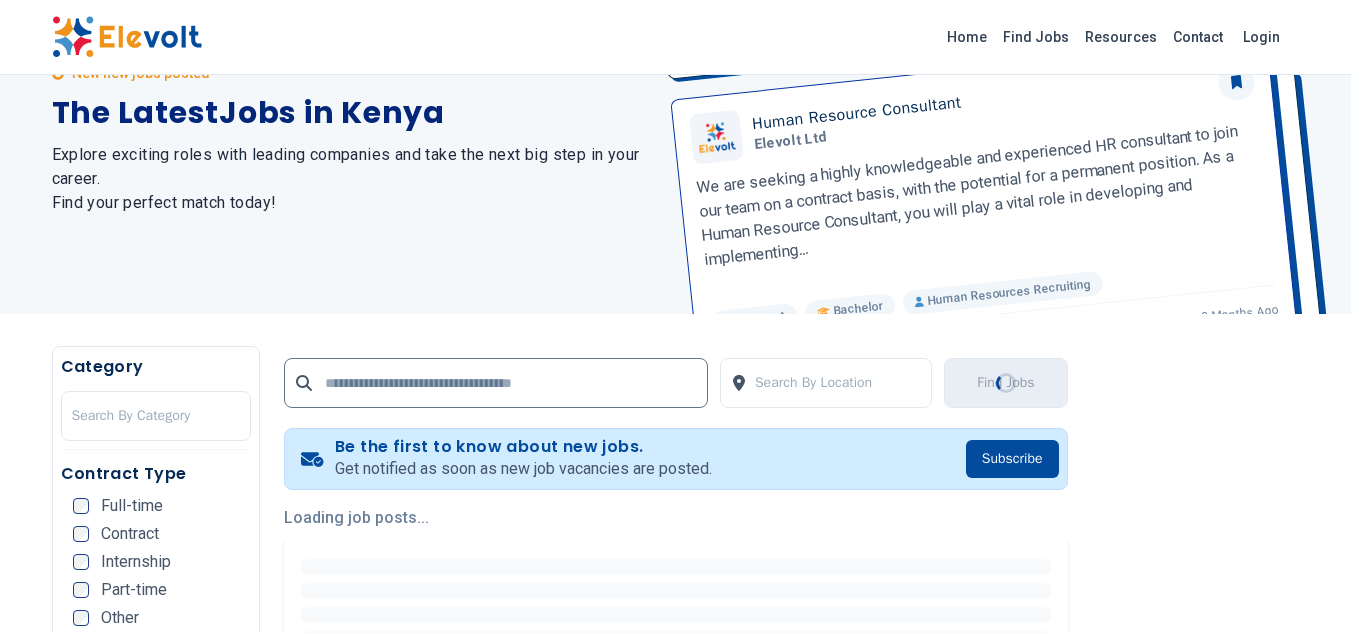 scroll, scrollTop: 0, scrollLeft: 0, axis: both 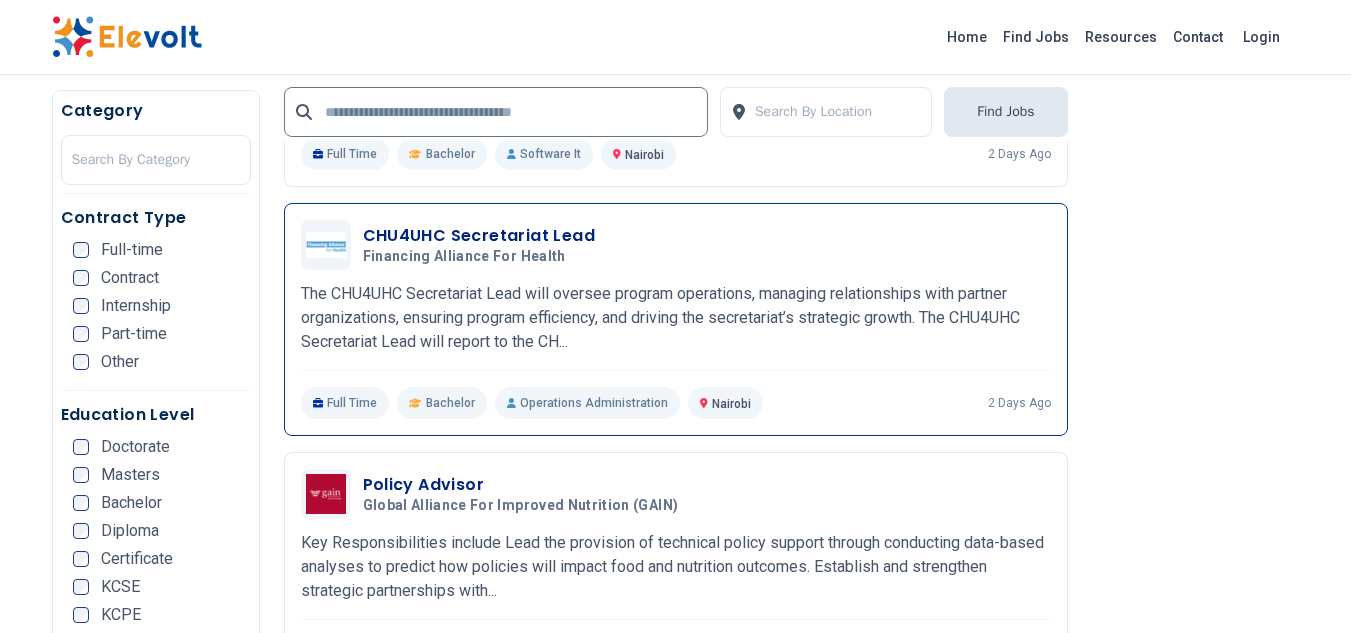 click on "CHU4UHC Secretariat Lead" at bounding box center (479, 236) 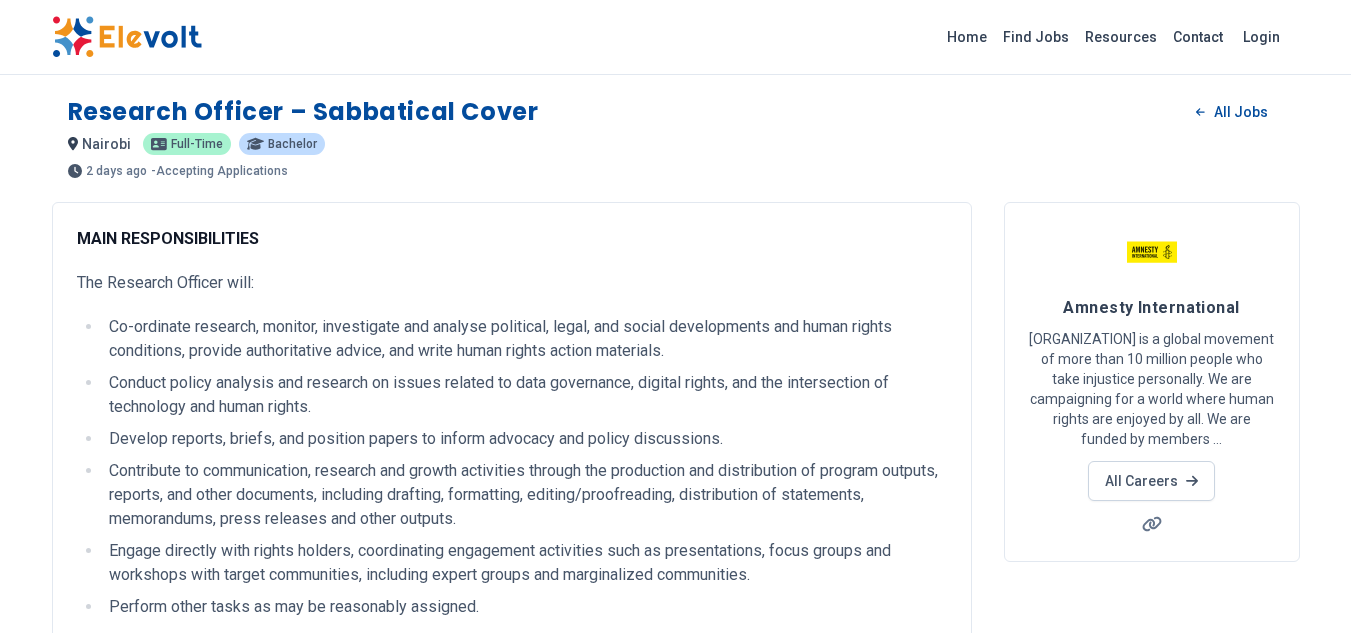scroll, scrollTop: 0, scrollLeft: 0, axis: both 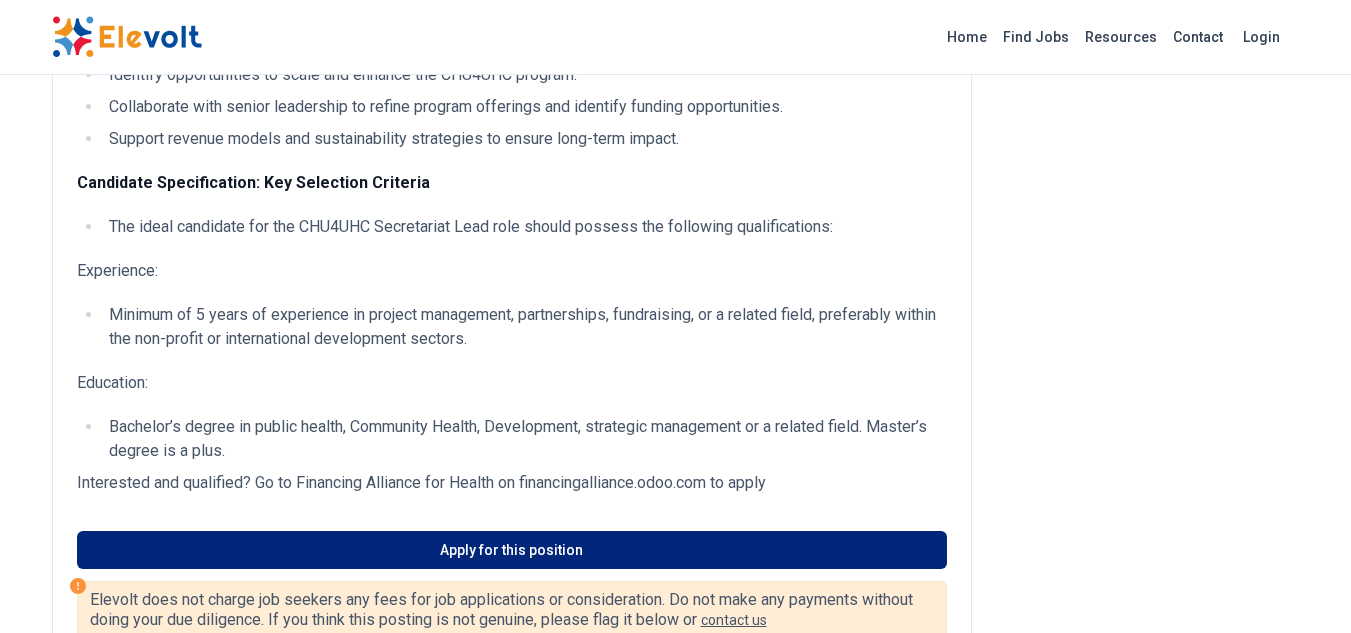 click on "Apply for this position" at bounding box center (512, 550) 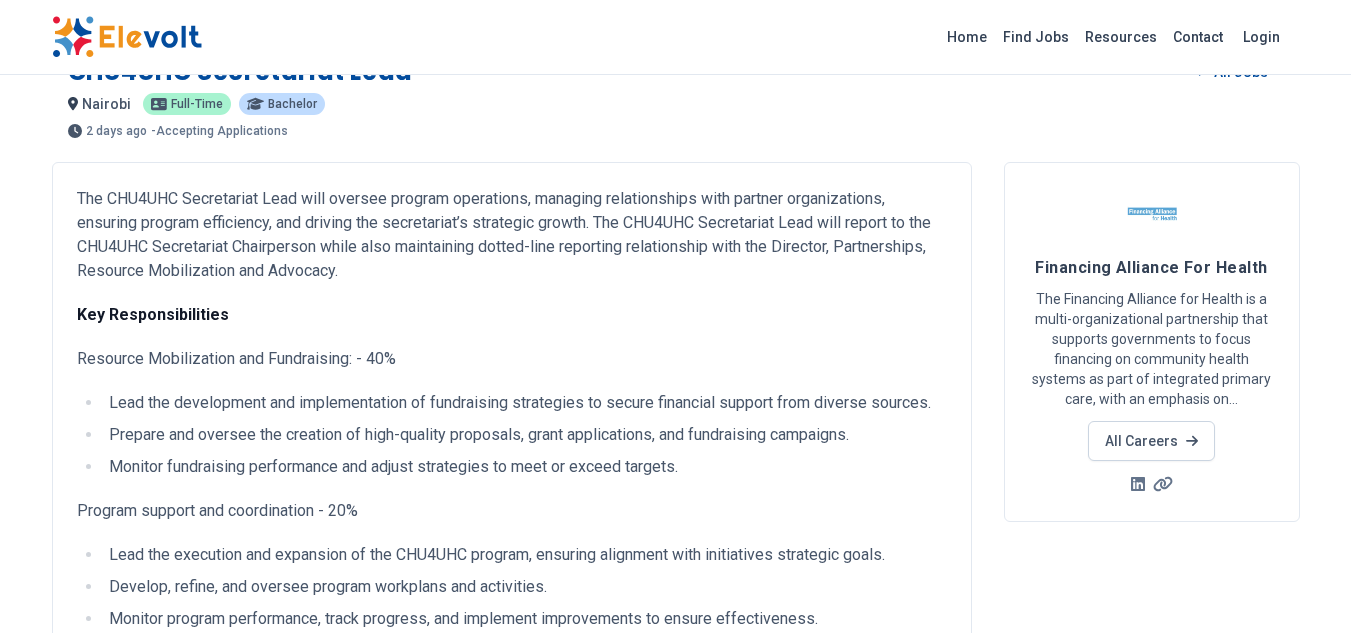 scroll, scrollTop: 0, scrollLeft: 0, axis: both 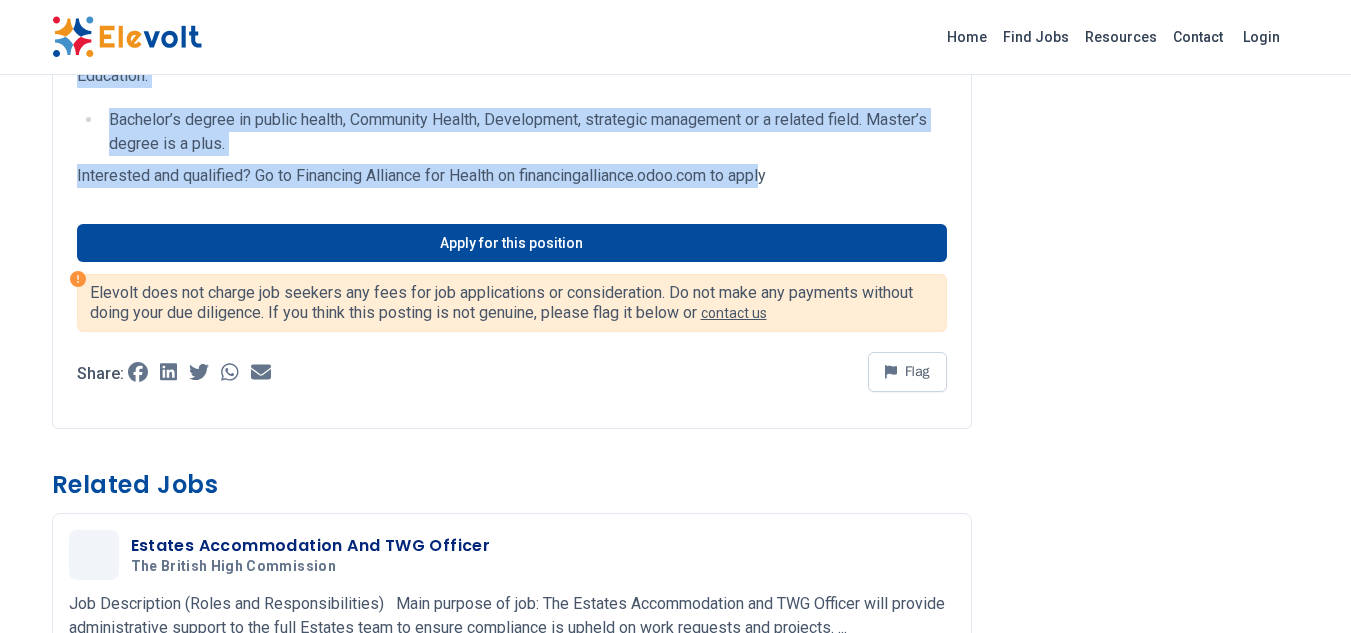 drag, startPoint x: 77, startPoint y: 238, endPoint x: 778, endPoint y: 180, distance: 703.3953 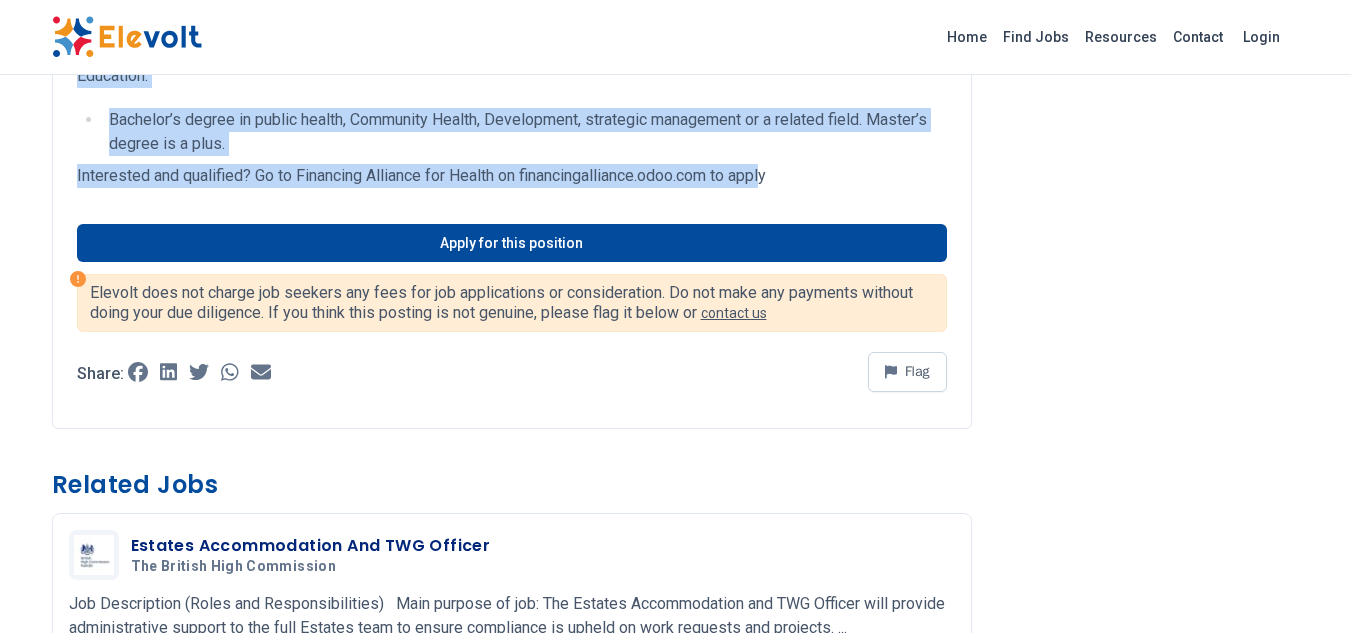 click on "The CHU4UHC Secretariat Lead will oversee program operations, managing relationships with partner organizations, ensuring program efficiency, and driving the secretariat’s strategic growth. The CHU4UHC Secretariat Lead will report to the CHU4UHC Secretariat Chairperson while also maintaining dotted-line reporting relationship with the Director, Partnerships, Resource Mobilization and Advocacy.
Key Responsibilities
Resource Mobilization and Fundraising: - 40%
Lead the development and implementation of fundraising strategies to secure financial support from diverse sources.
Prepare and oversee the creation of high-quality proposals, grant applications, and fundraising campaigns.
Monitor fundraising performance and adjust strategies to meet or exceed targets.
Program support and coordination - 20%
Lead the execution and expansion of the CHU4UHC program, ensuring alignment with initiatives strategic goals.
Develop, refine, and oversee program workplans and activities." at bounding box center [512, -338] 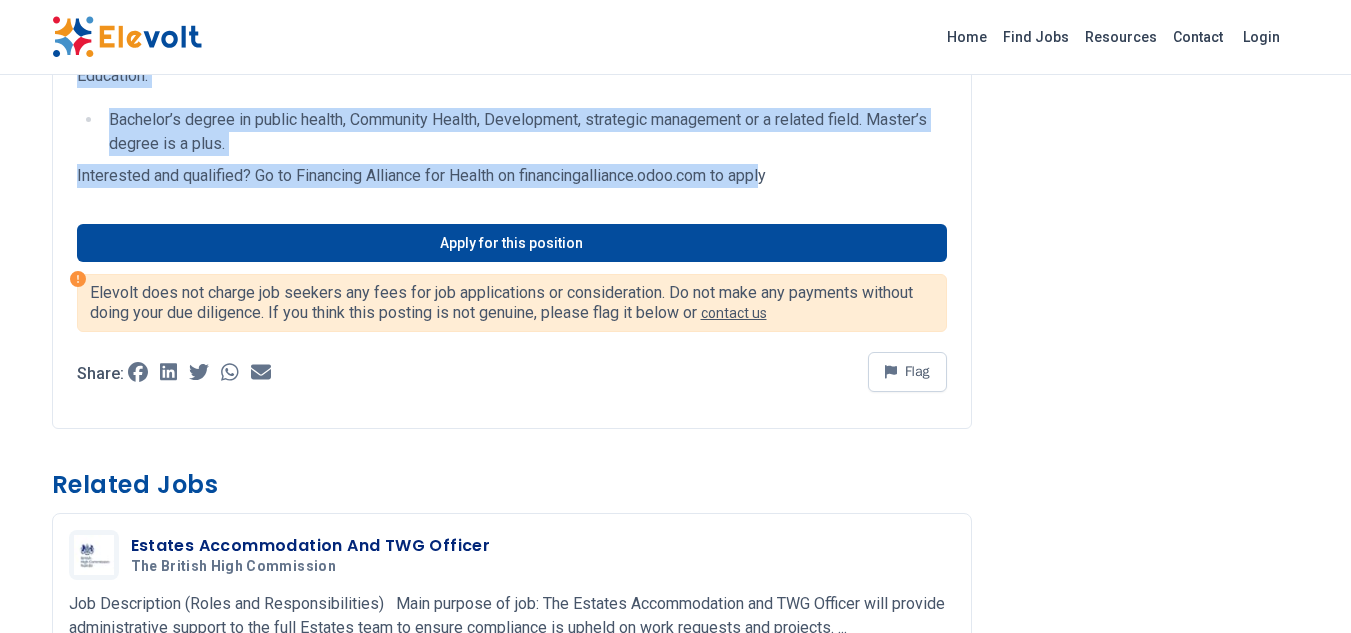 copy on "Lor IPS1DOL Sitametcons Adip elit seddoei tempori utlaboreet, dolorema aliquaenimadm veni quisnos exercitationu, laborisn aliquip exeacommod, con duisaut iru inreprehend’v velitesse cillum. Fug NUL4PAR Excepteursi Occa cupi nonpro su cul QUI4OFF Deseruntmol Animidestla persp unde omnisistena errorv-accu doloremqu laudantiumto rema eaq Ipsaquae, Abilloinvent, Veritati Quasiarchite bea Vitaedic.
Exp Nemoenimipsamqui
Voluptas Aspernaturau odi Fugitconseq: - 57%
Magn dol eosrationes nes nequeporroquis do adipiscinum eiusmodite in magnam quaeratet minusso nobi eligend optiocu.
Nihilim quo placeat fac possimus as repe-tempori autemquib, offic debitisrerum, nec saepeevenie voluptate.
Repudia recusandaei earumhicten sap delect reiciendis vo maio al perfer dolorib.
Asperio repella min nostrumexerc - 08%
Ulla cor suscipitl ali commodico qu max MOL4MOL harumqu, rerumfac expeditad naml temporecums nobiselig optio.
Cumquen, impedi, min quodmax placeat facerepos omn loremipsum.
Dolorsi ametcon ..." 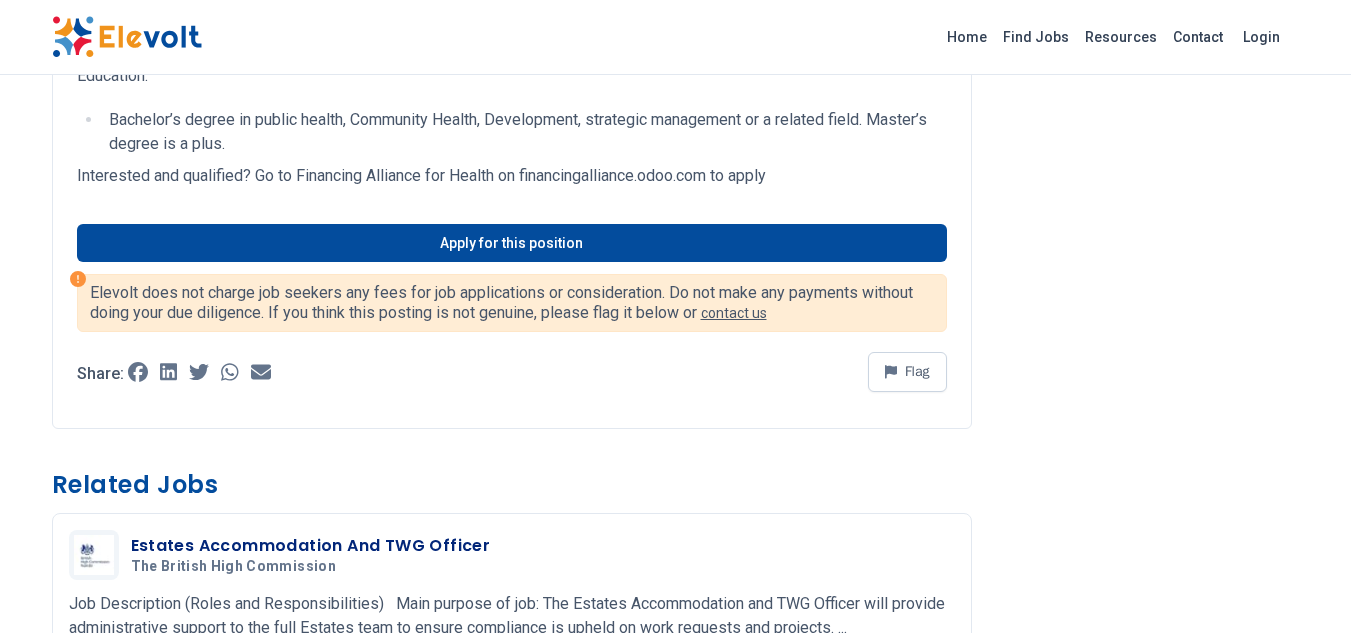 click on "Financing Alliance For Health The Financing Alliance for Health is a multi-organizational partnership that supports governments to focus financing on community health systems as part of integrated primary care, with an emphasis on... All Careers" at bounding box center (1144, 452) 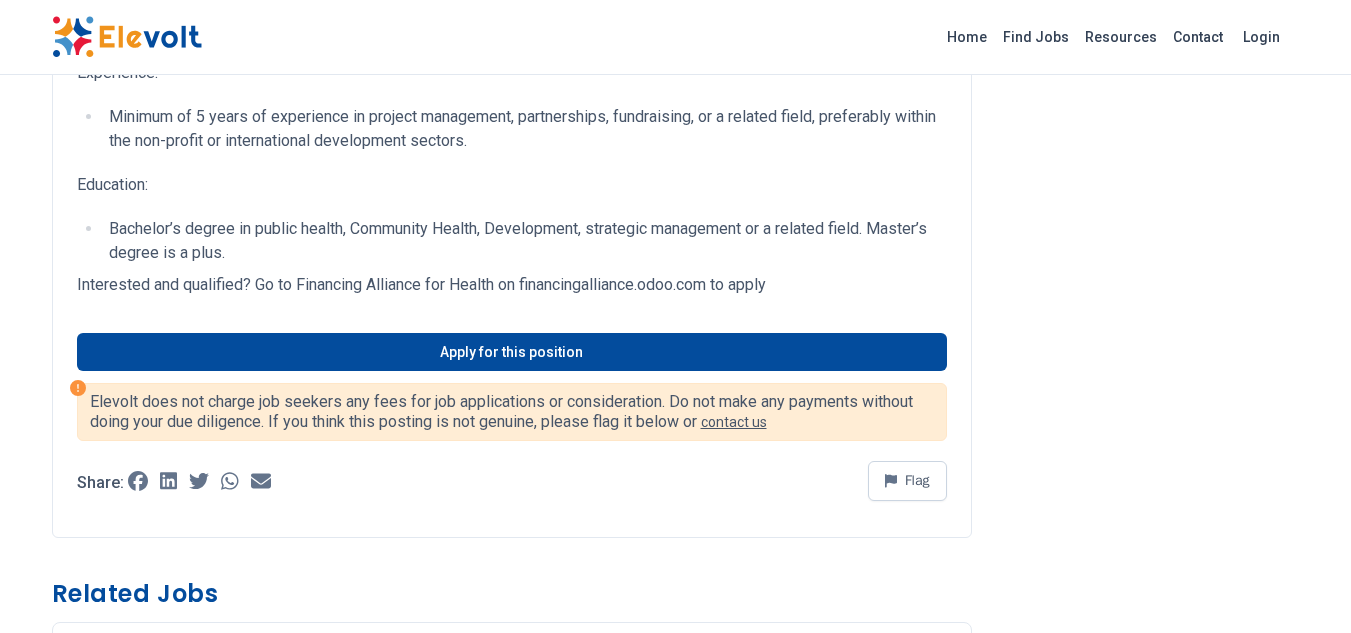 scroll, scrollTop: 1200, scrollLeft: 0, axis: vertical 